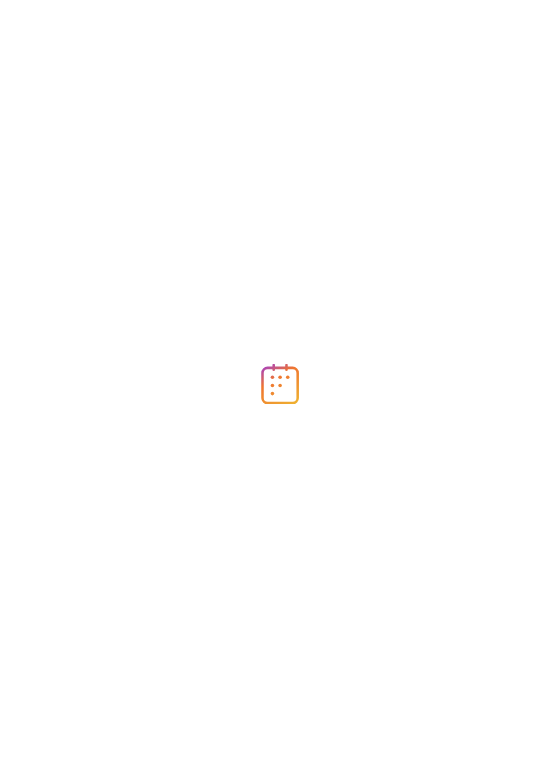 scroll, scrollTop: 0, scrollLeft: 0, axis: both 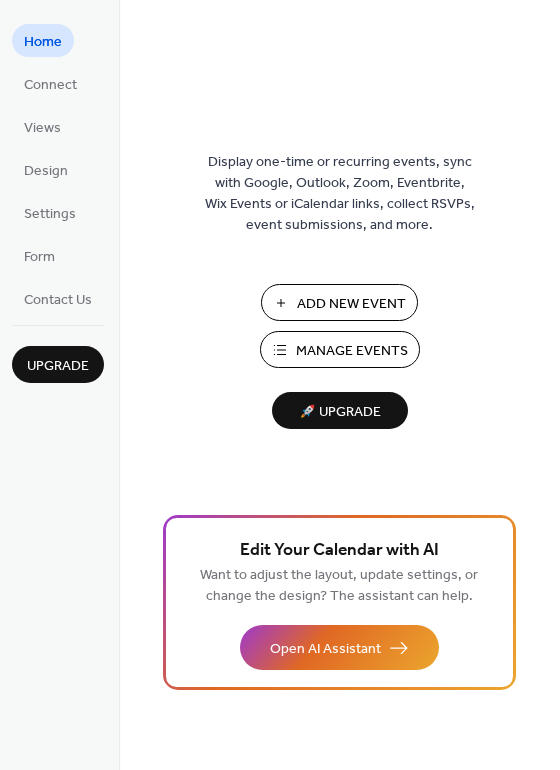 click on "Add New Event" at bounding box center [351, 304] 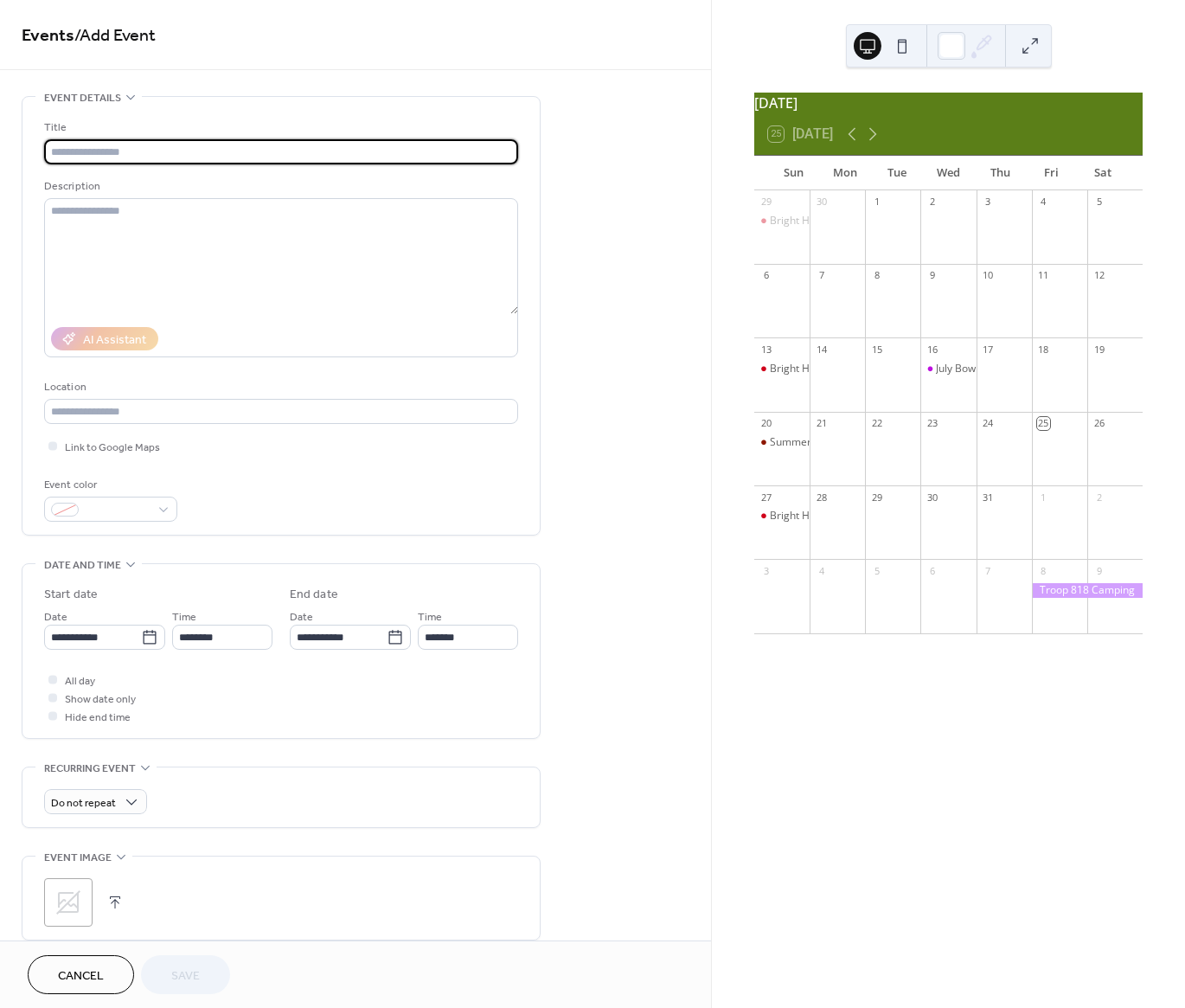scroll, scrollTop: 0, scrollLeft: 0, axis: both 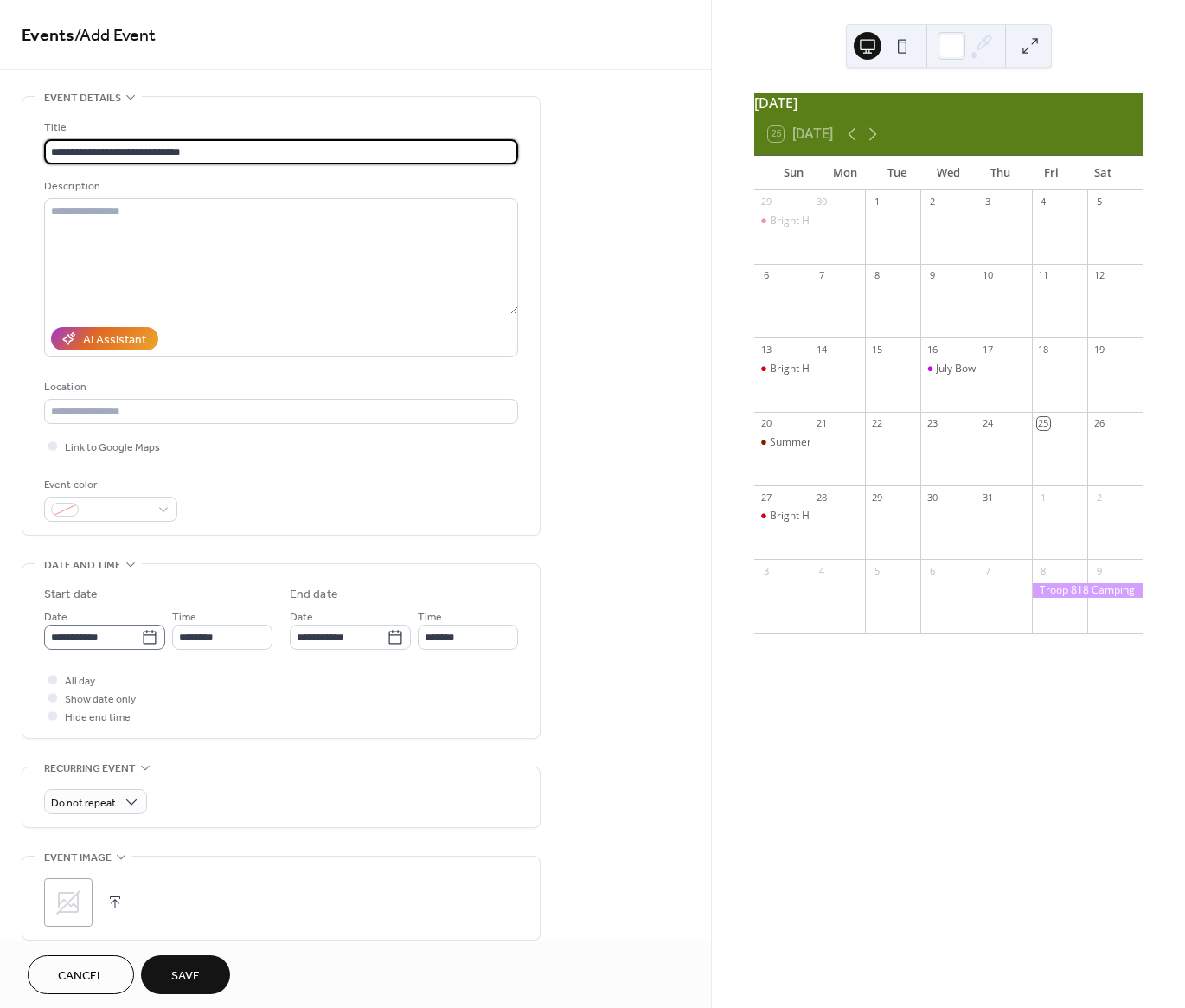 type on "**********" 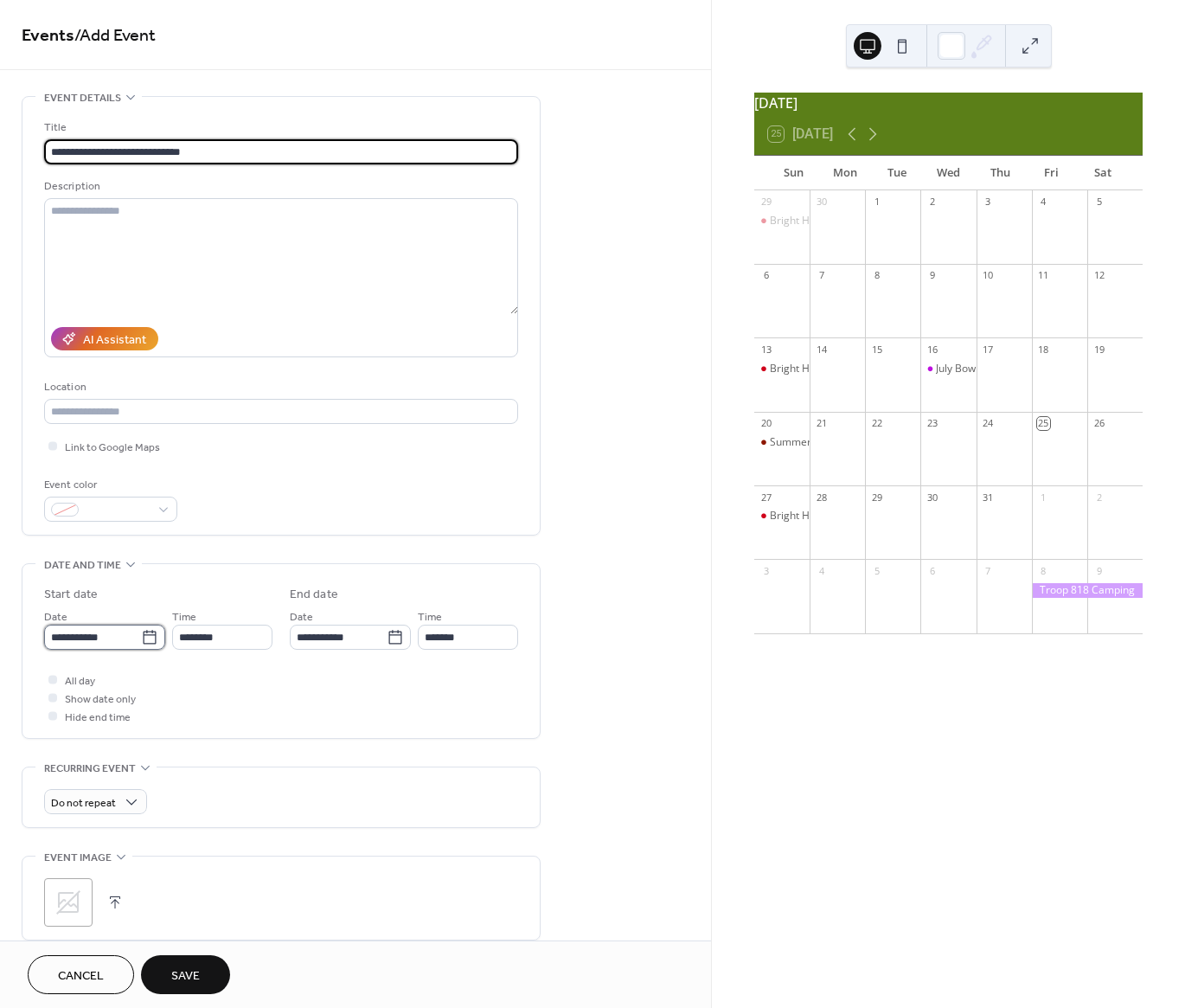 click on "**********" at bounding box center (93, 637) 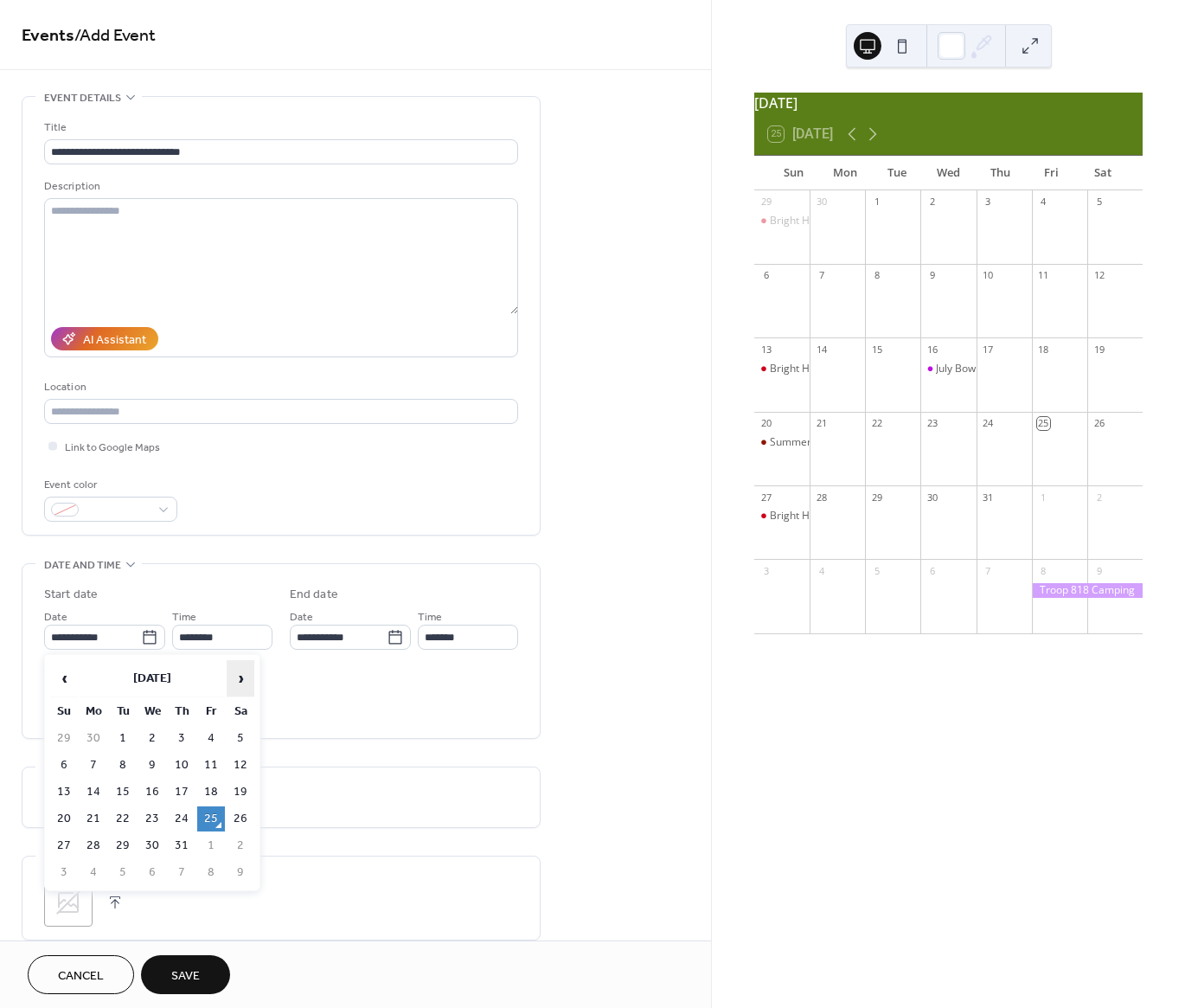 click on "›" at bounding box center [240, 678] 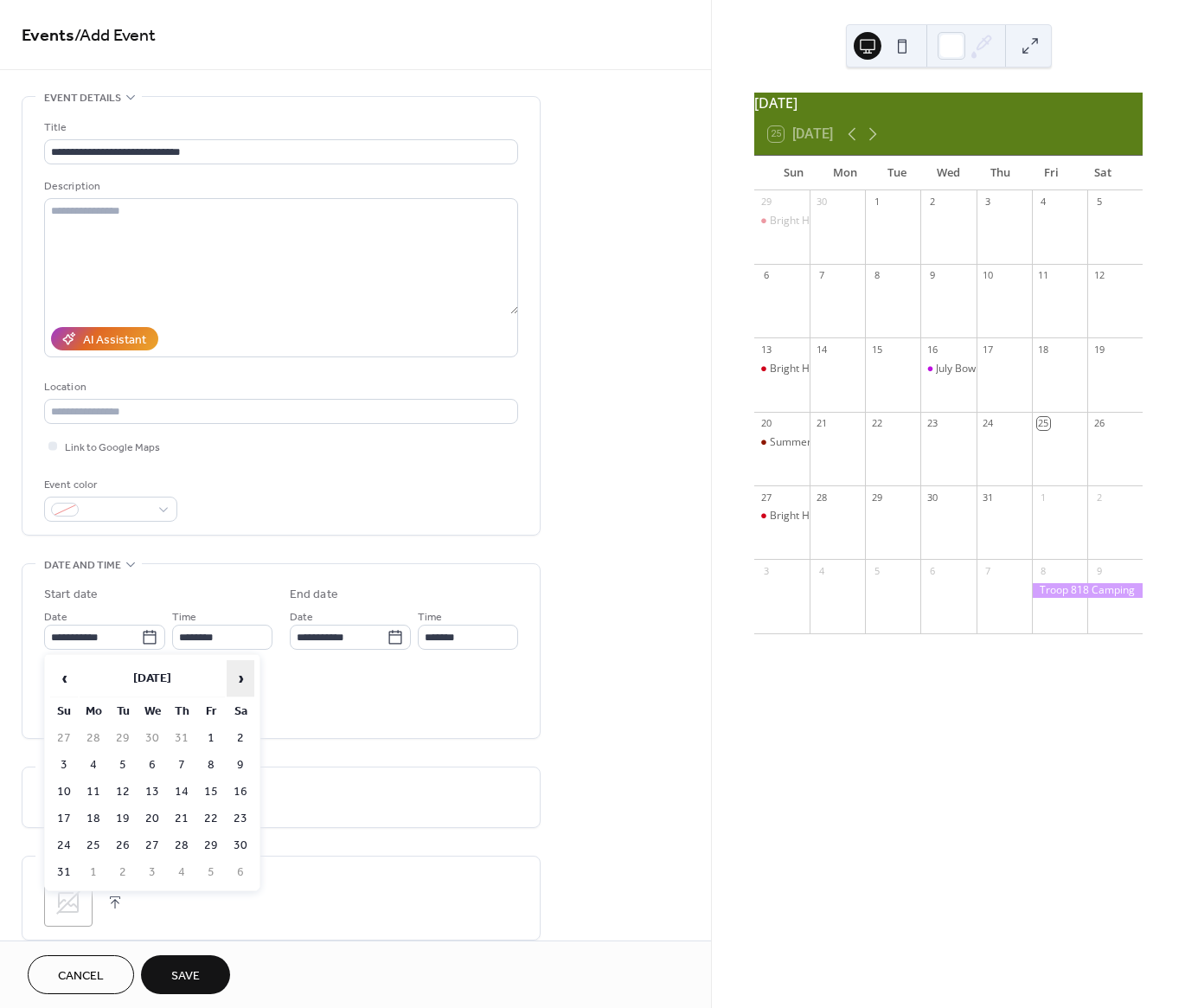 click on "›" at bounding box center [240, 678] 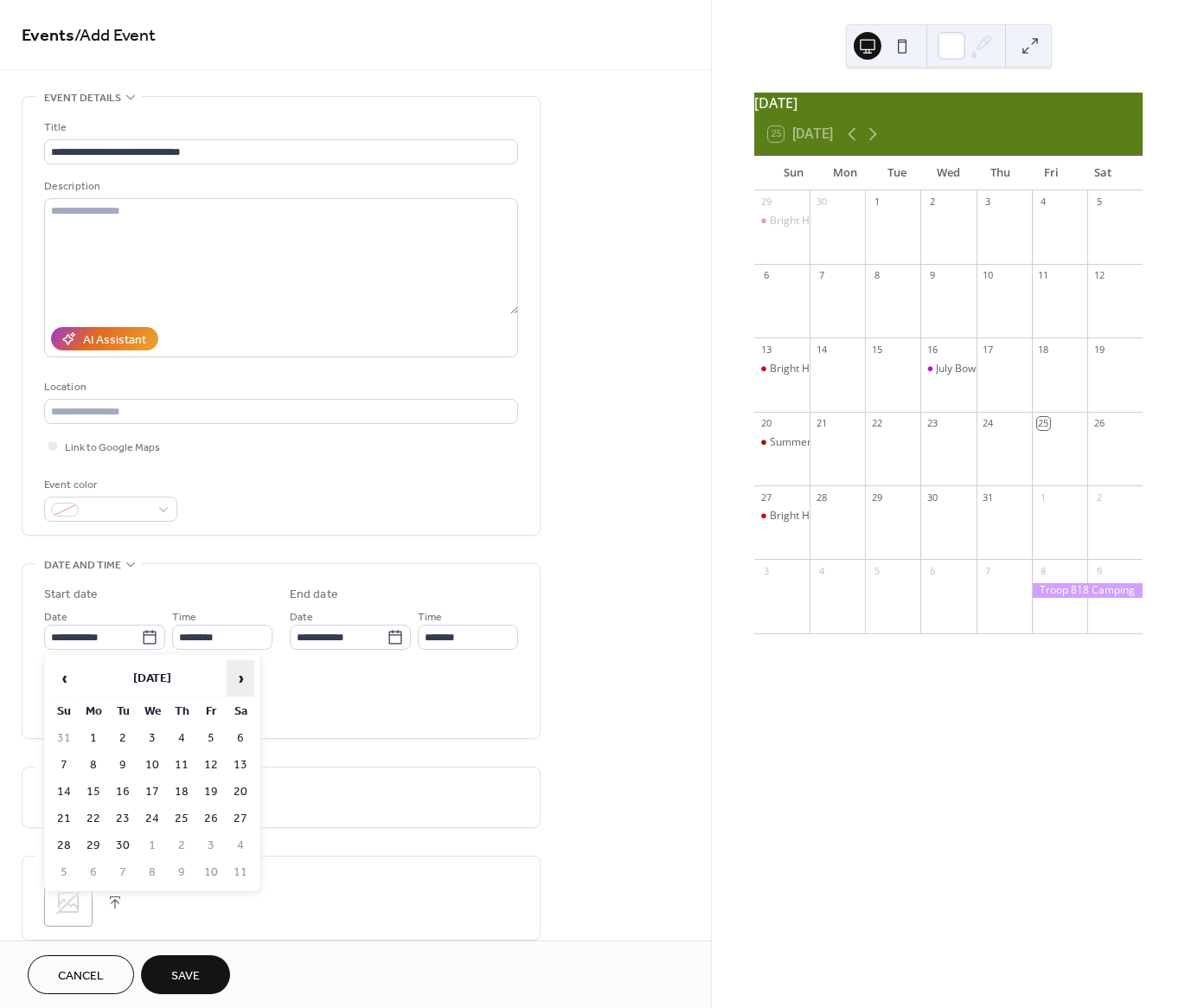 click on "›" at bounding box center (240, 678) 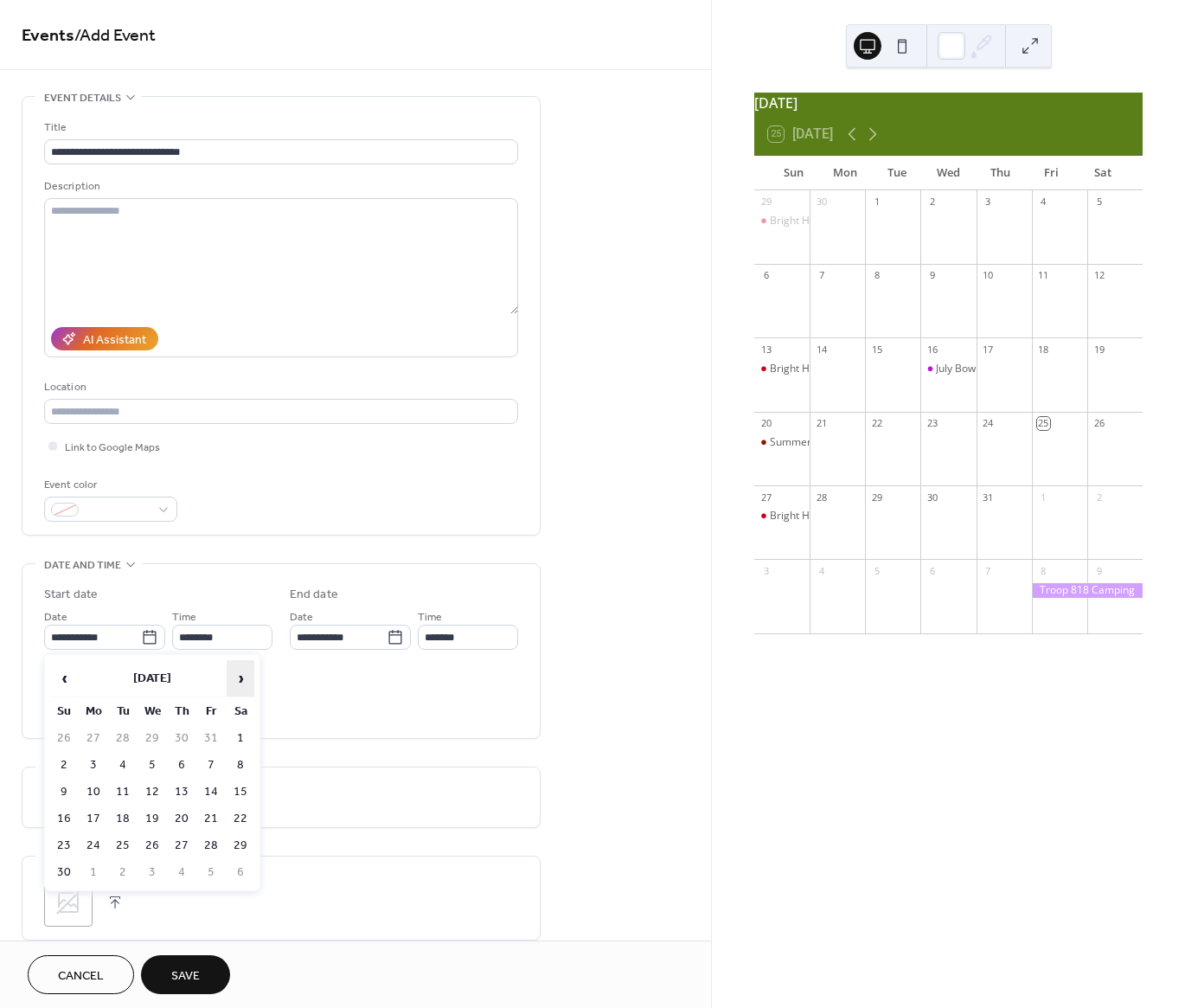 click on "›" at bounding box center (240, 678) 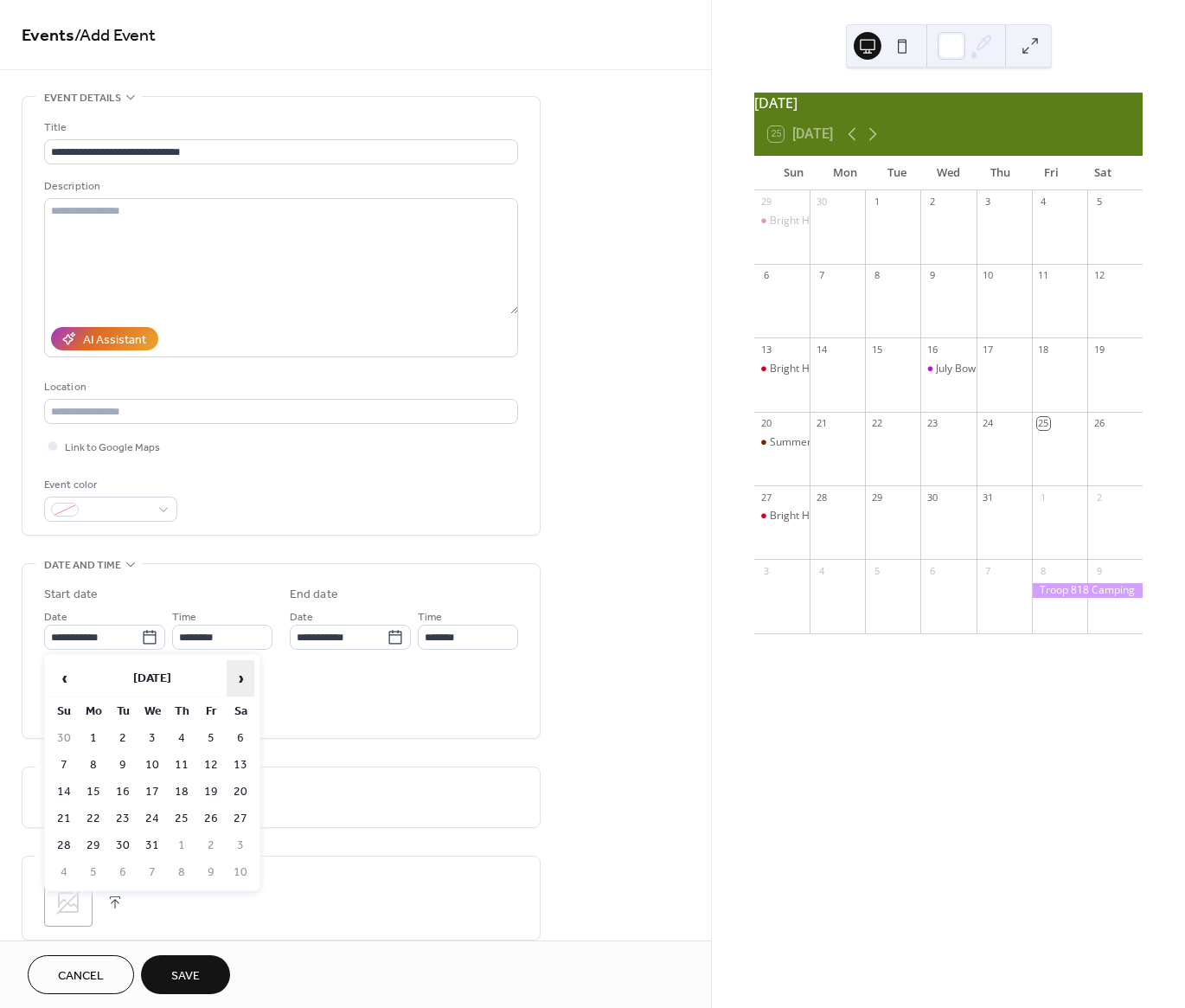 click on "›" at bounding box center (240, 678) 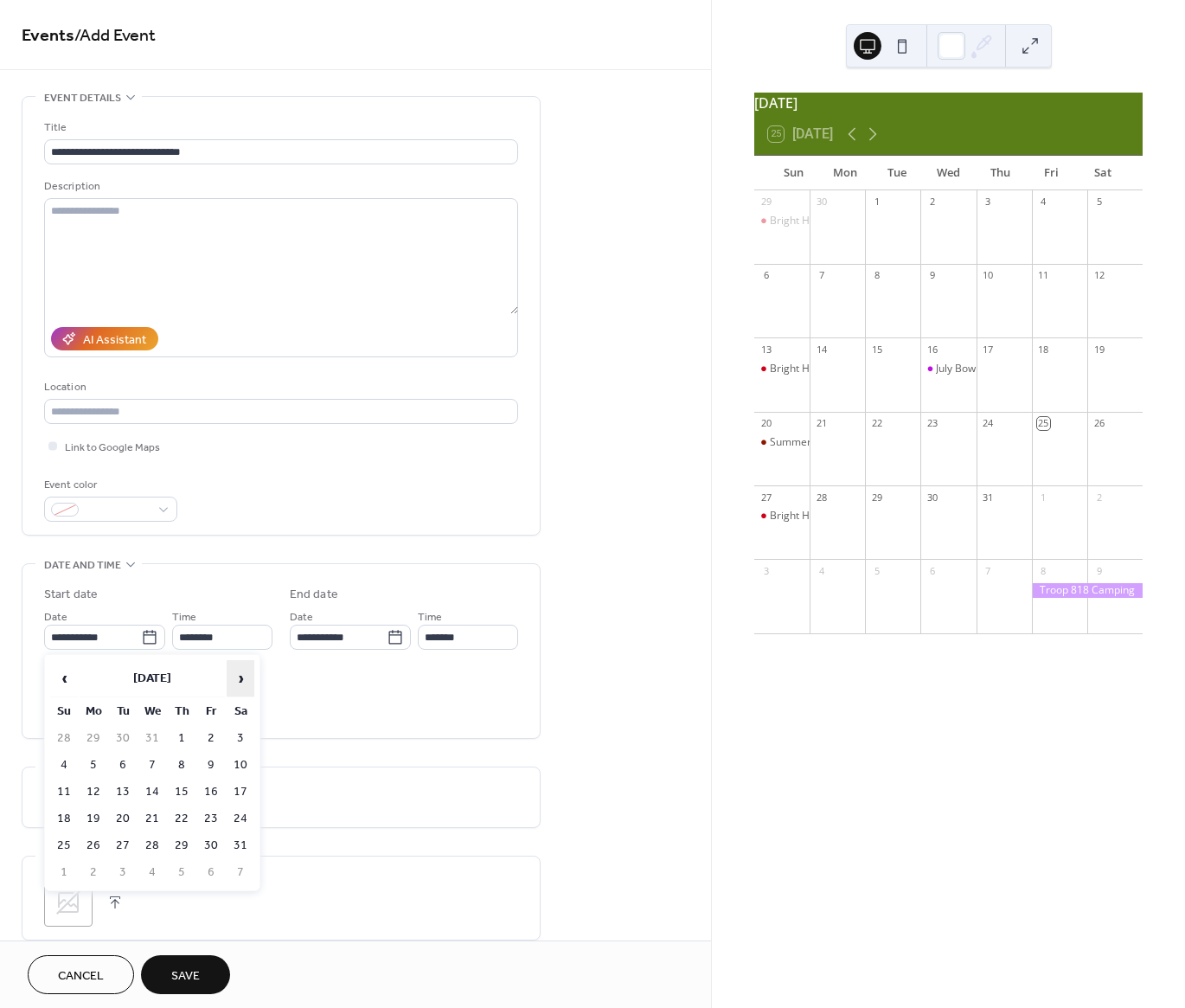 click on "›" at bounding box center (240, 678) 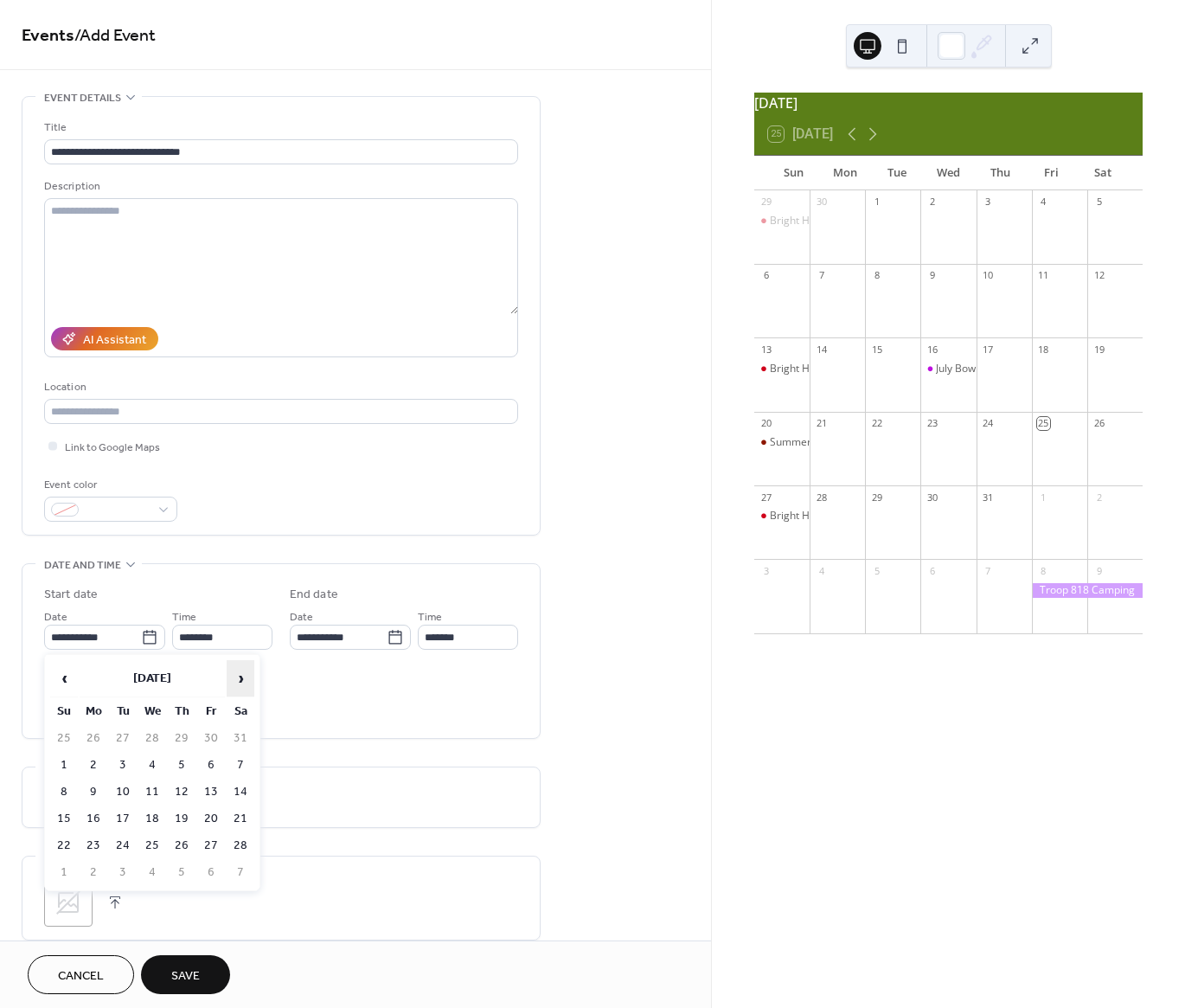 click on "›" at bounding box center [240, 678] 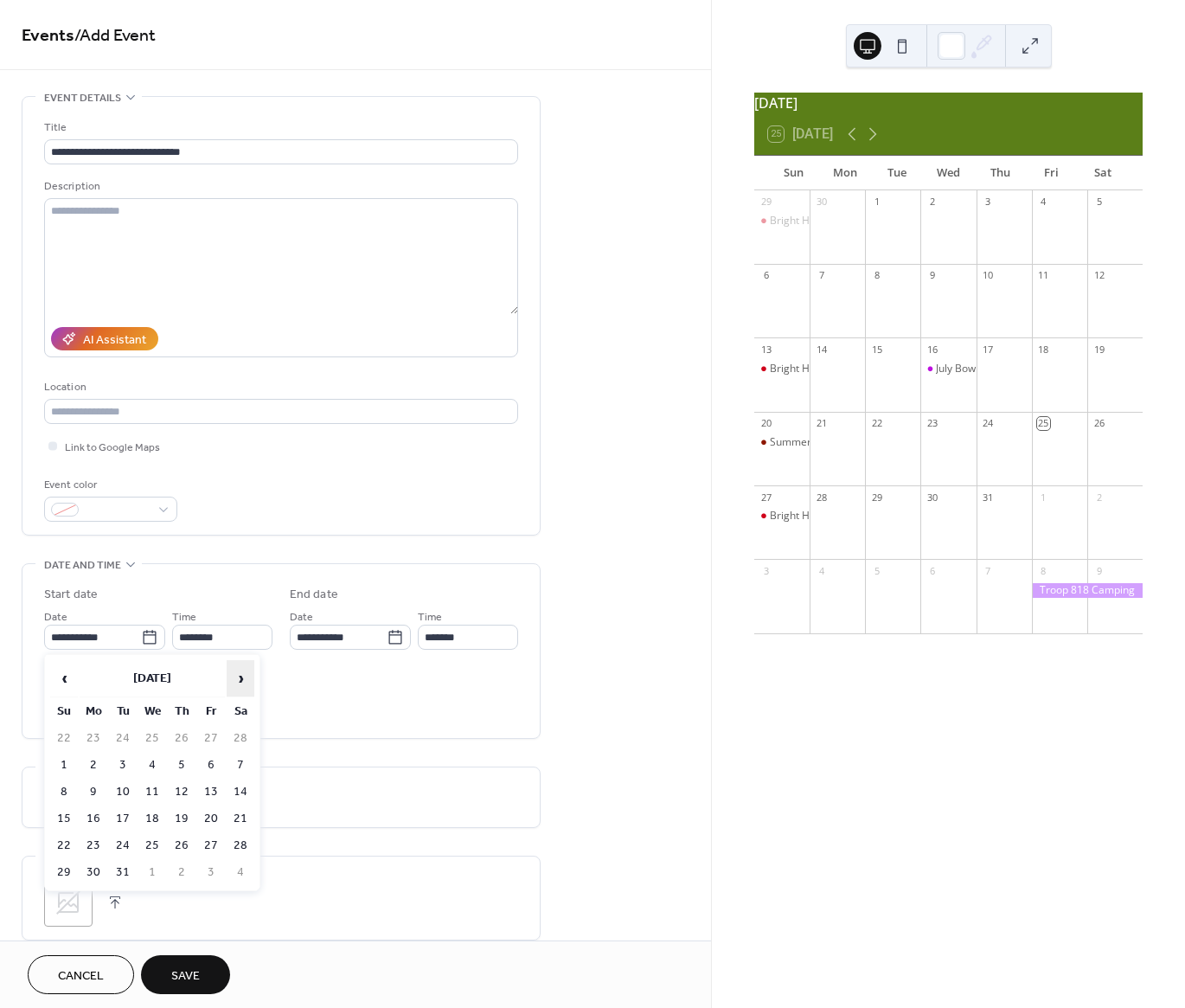 click on "›" at bounding box center (240, 678) 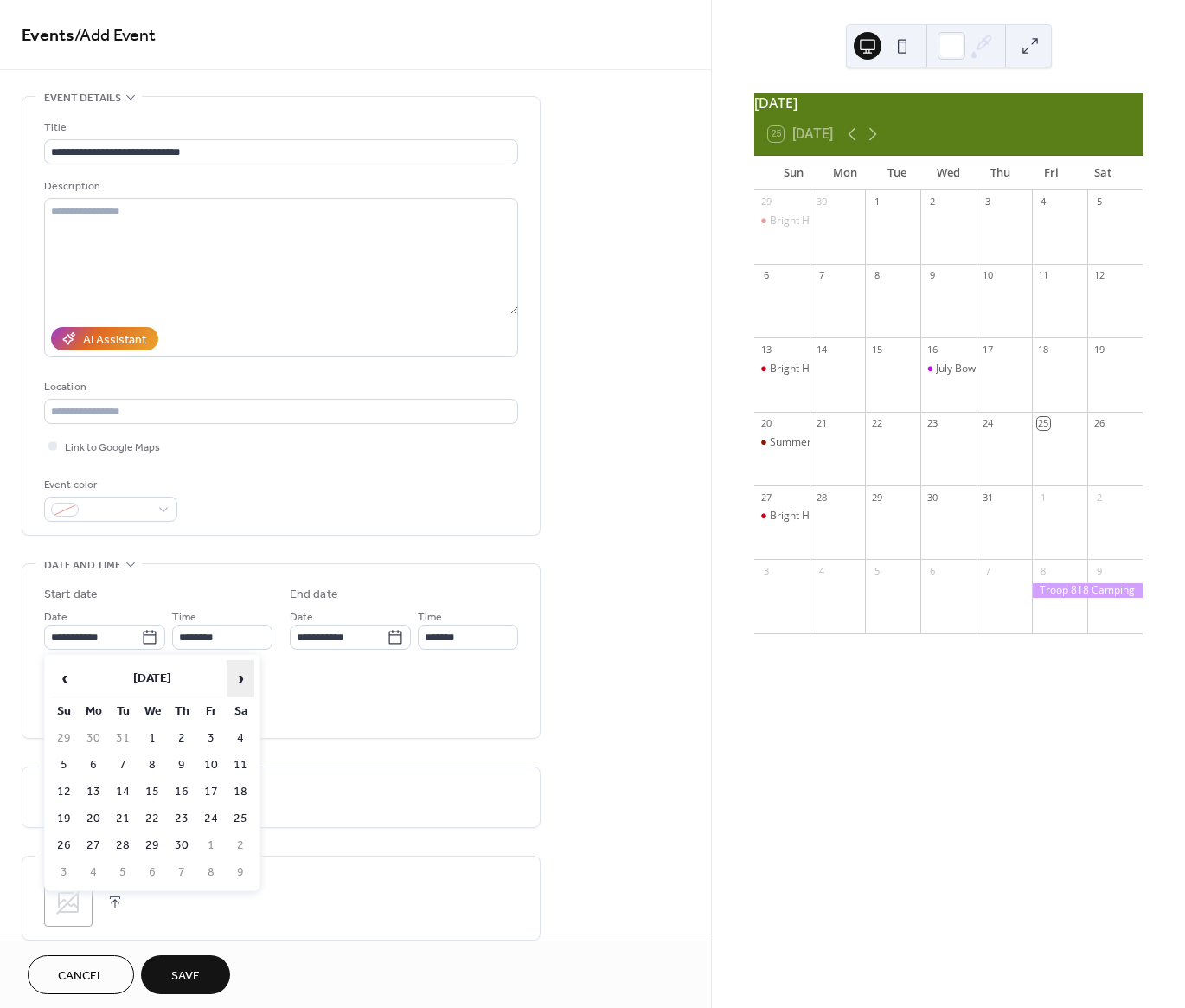click on "›" at bounding box center [240, 678] 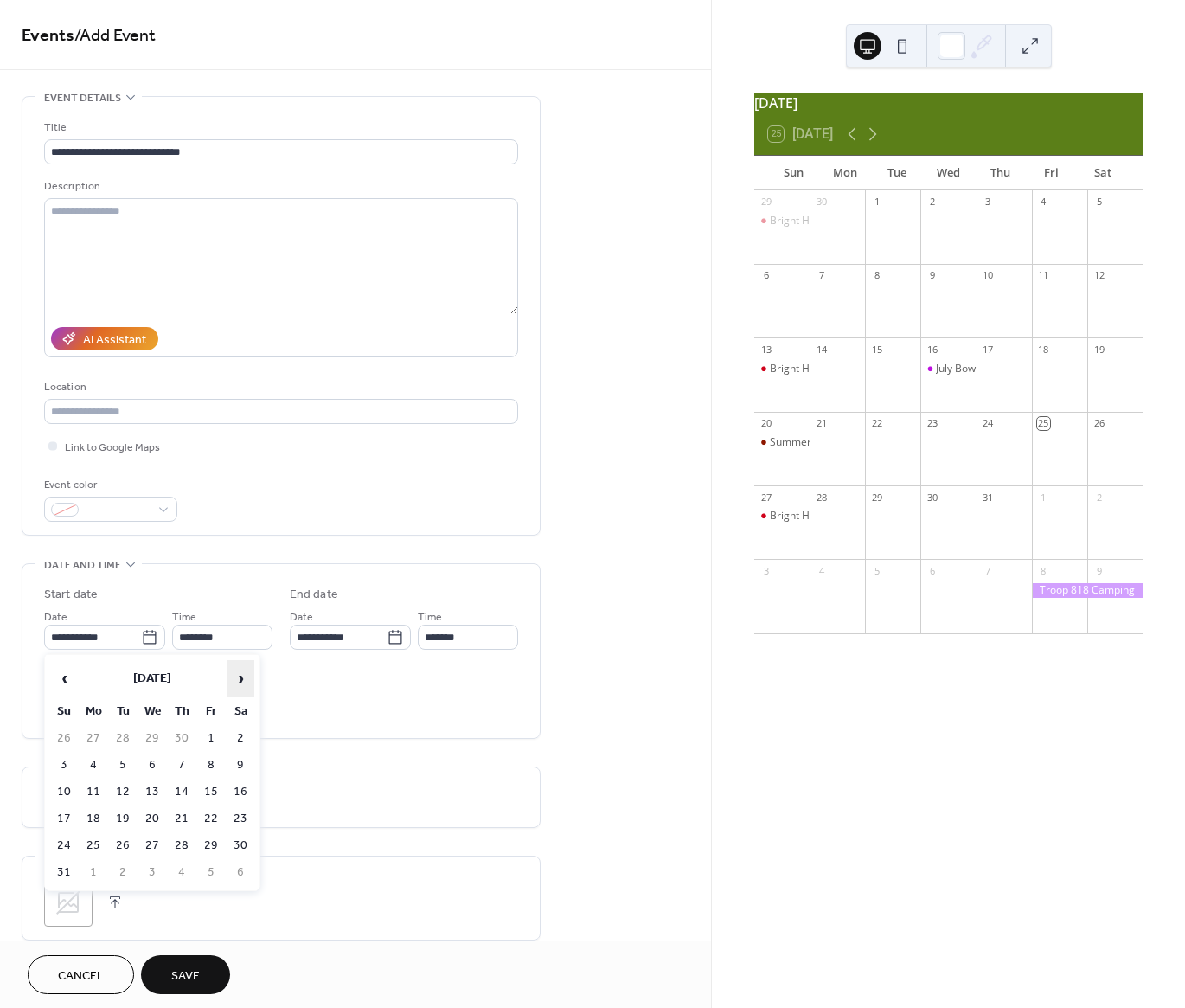 click on "›" at bounding box center [240, 678] 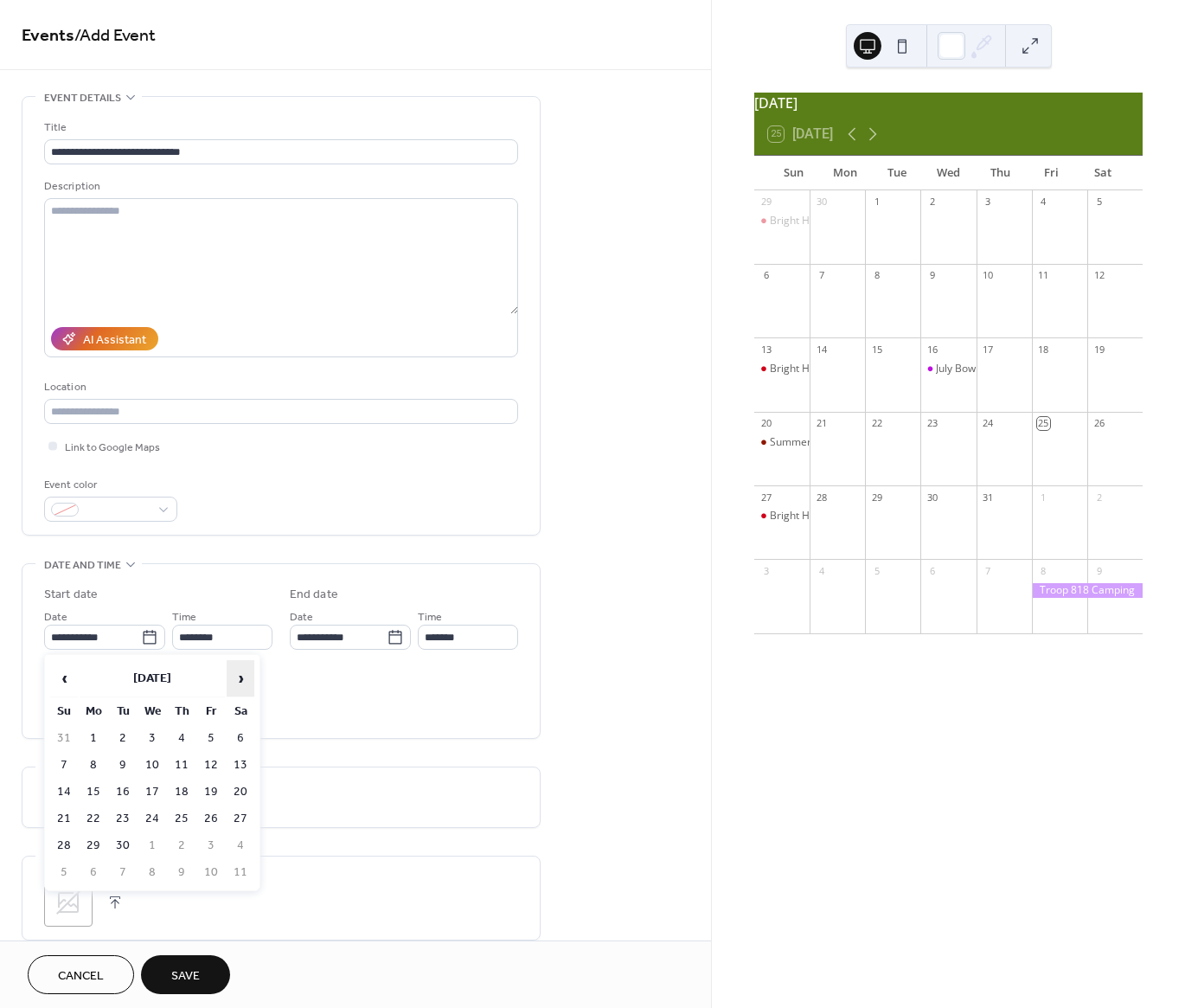 click on "›" at bounding box center (240, 678) 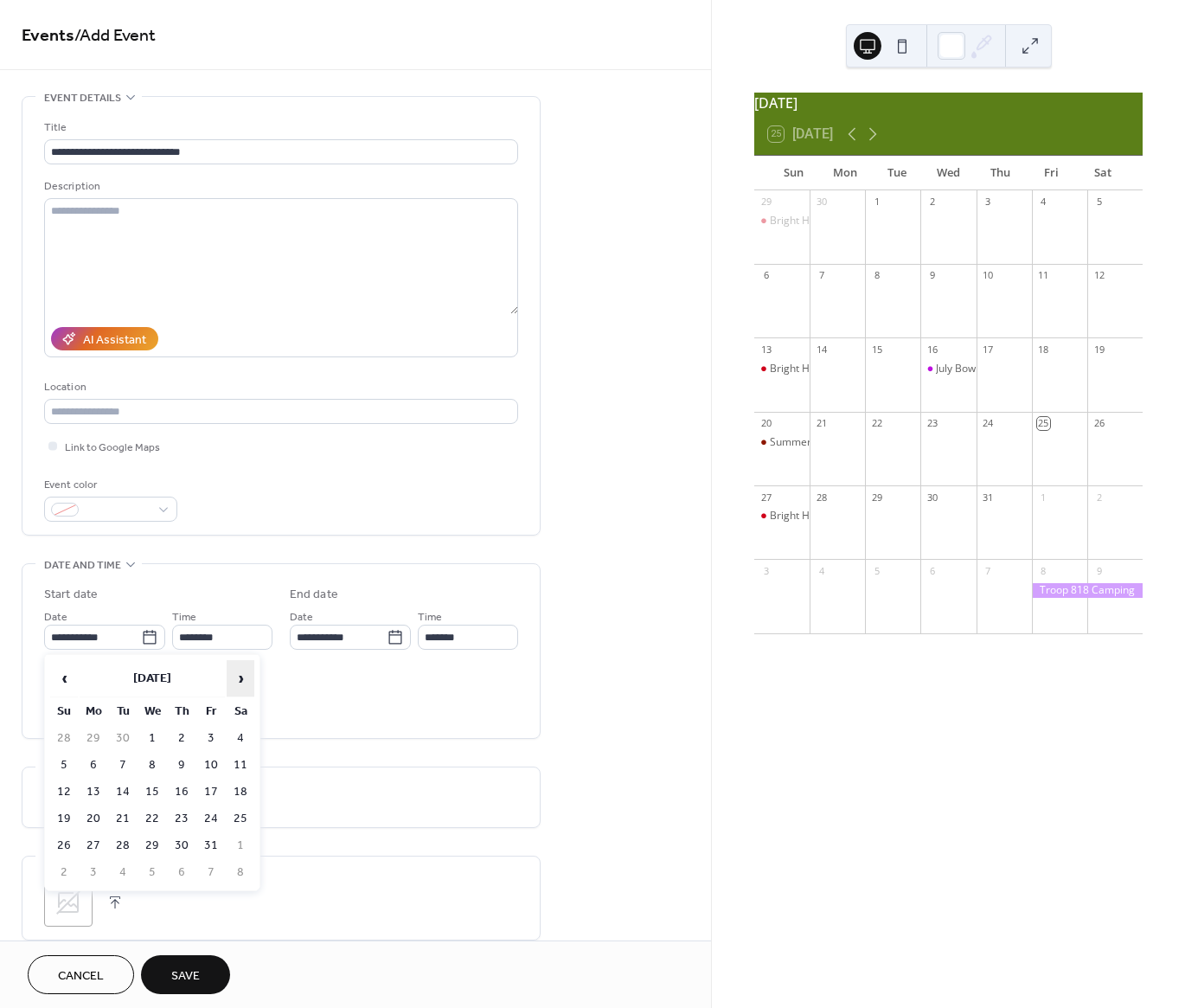 click on "›" at bounding box center [240, 678] 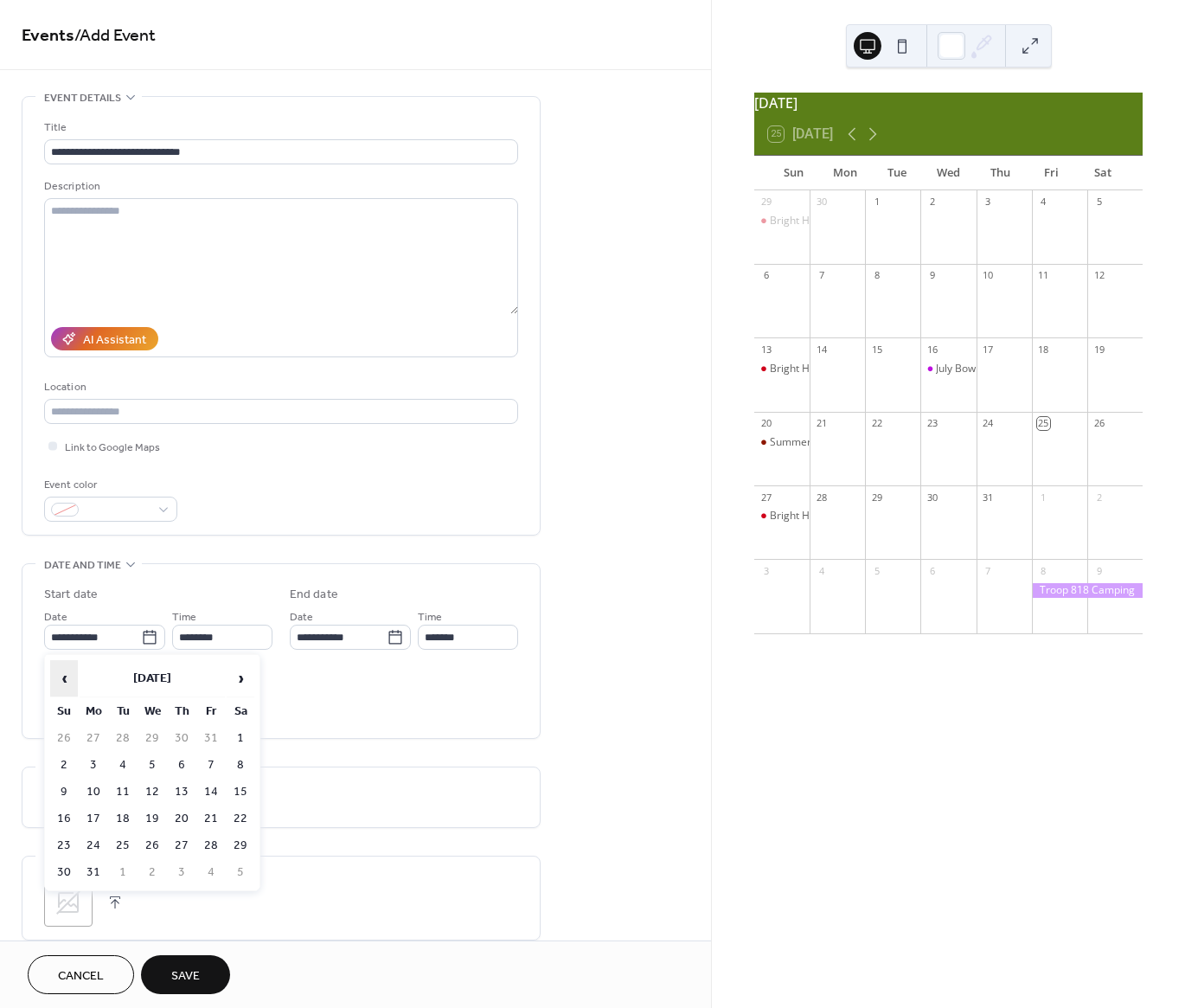 click on "‹" at bounding box center [64, 678] 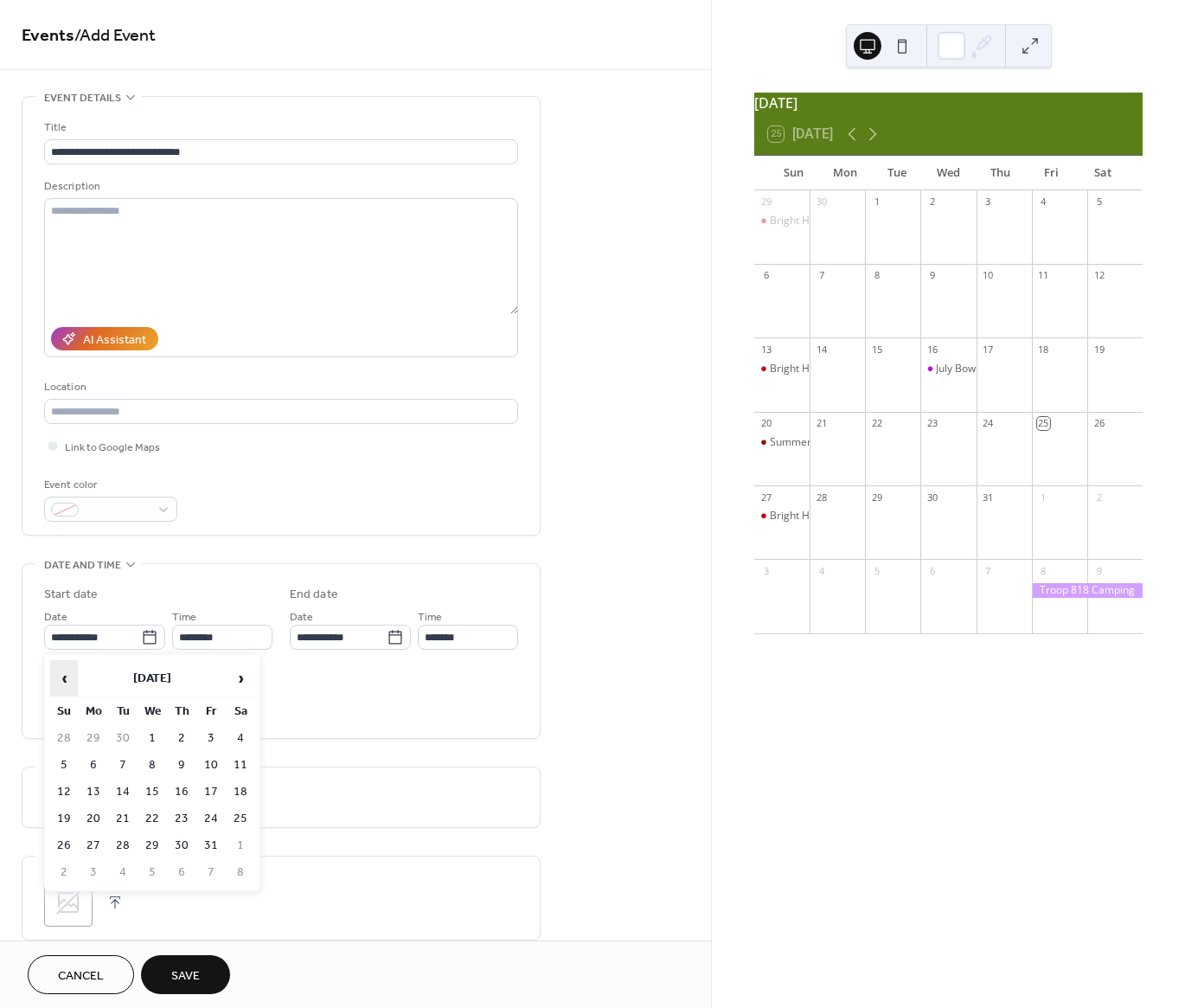 click on "‹" at bounding box center (64, 678) 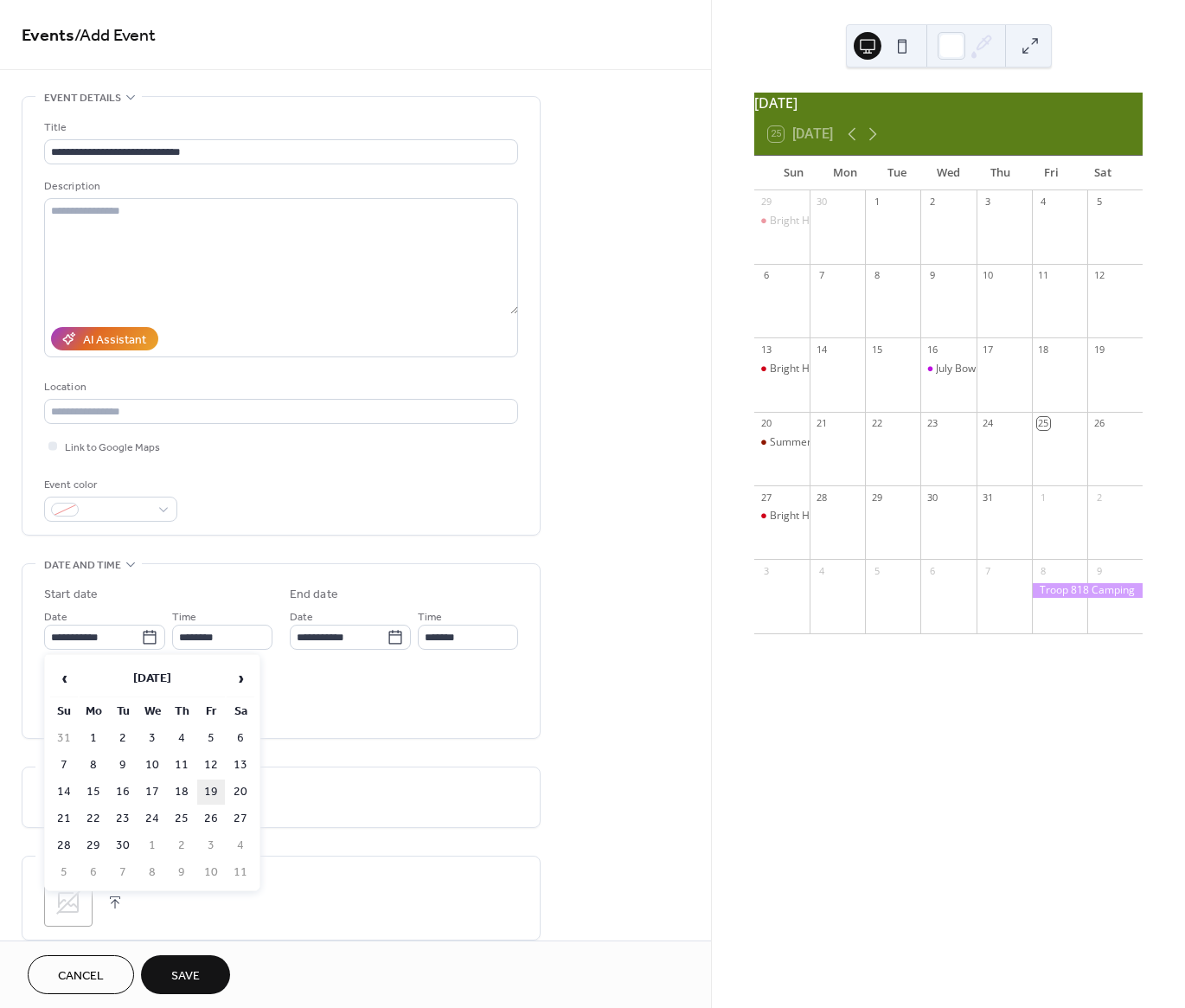 click on "19" at bounding box center (211, 792) 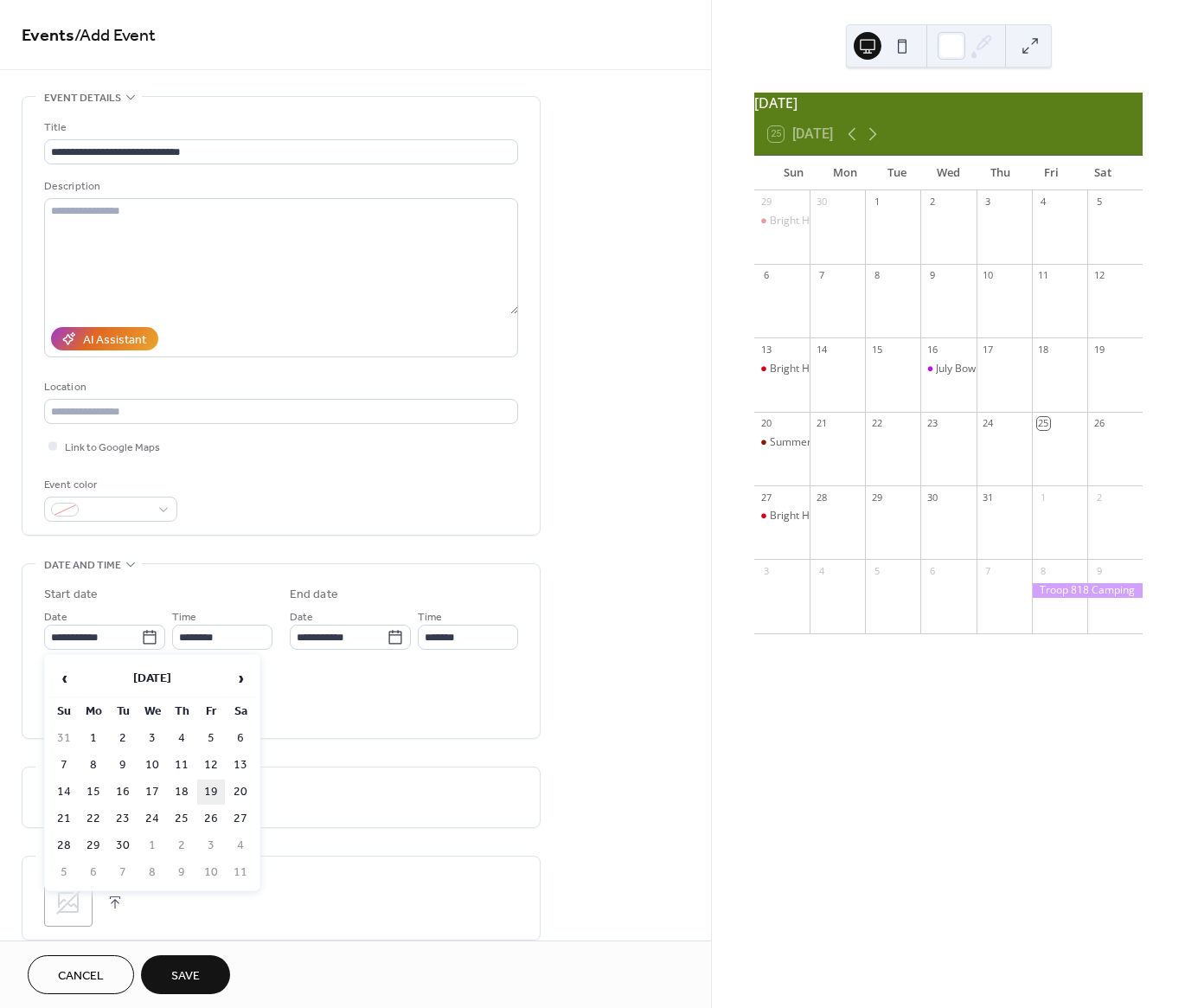 type on "**********" 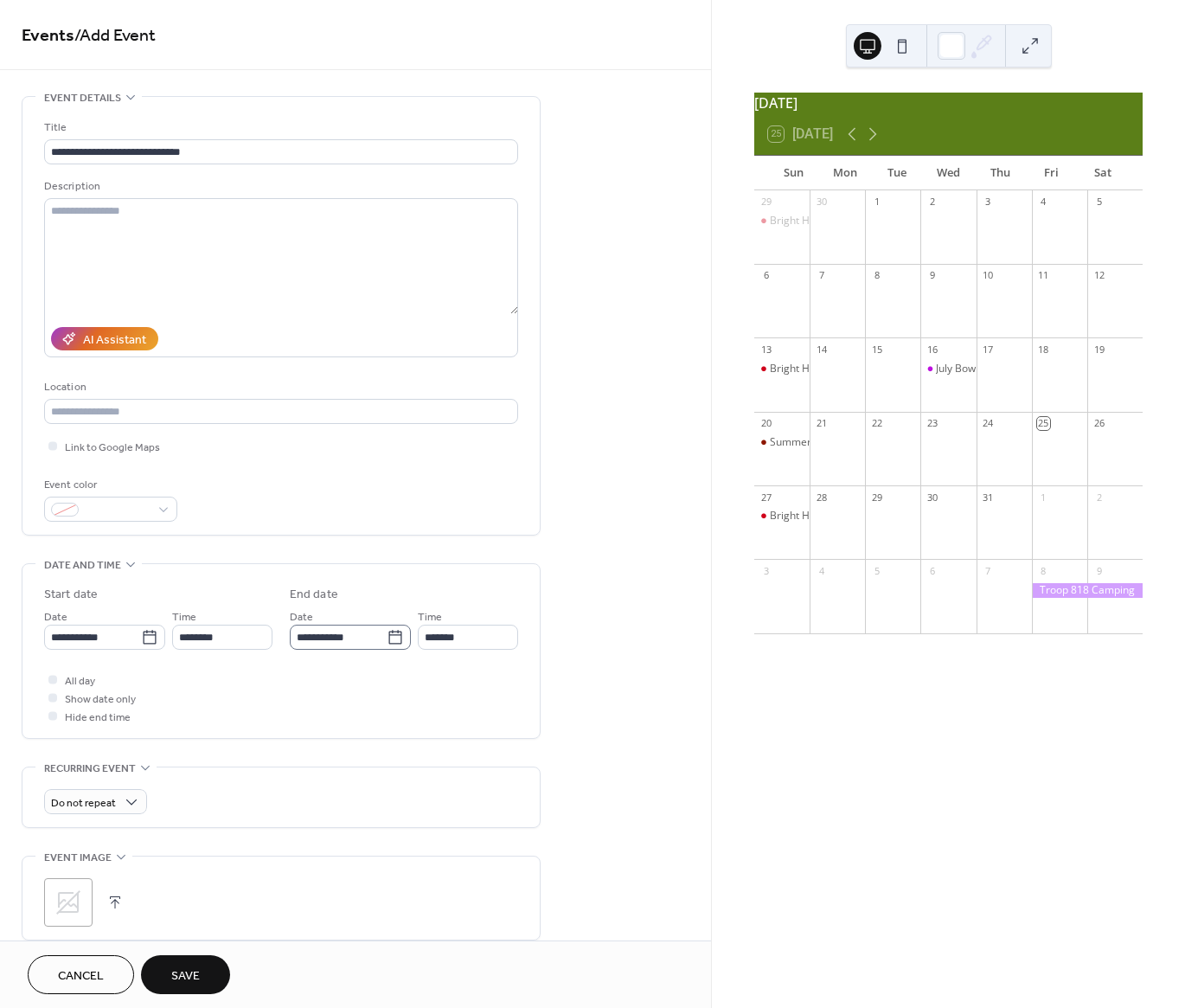 click 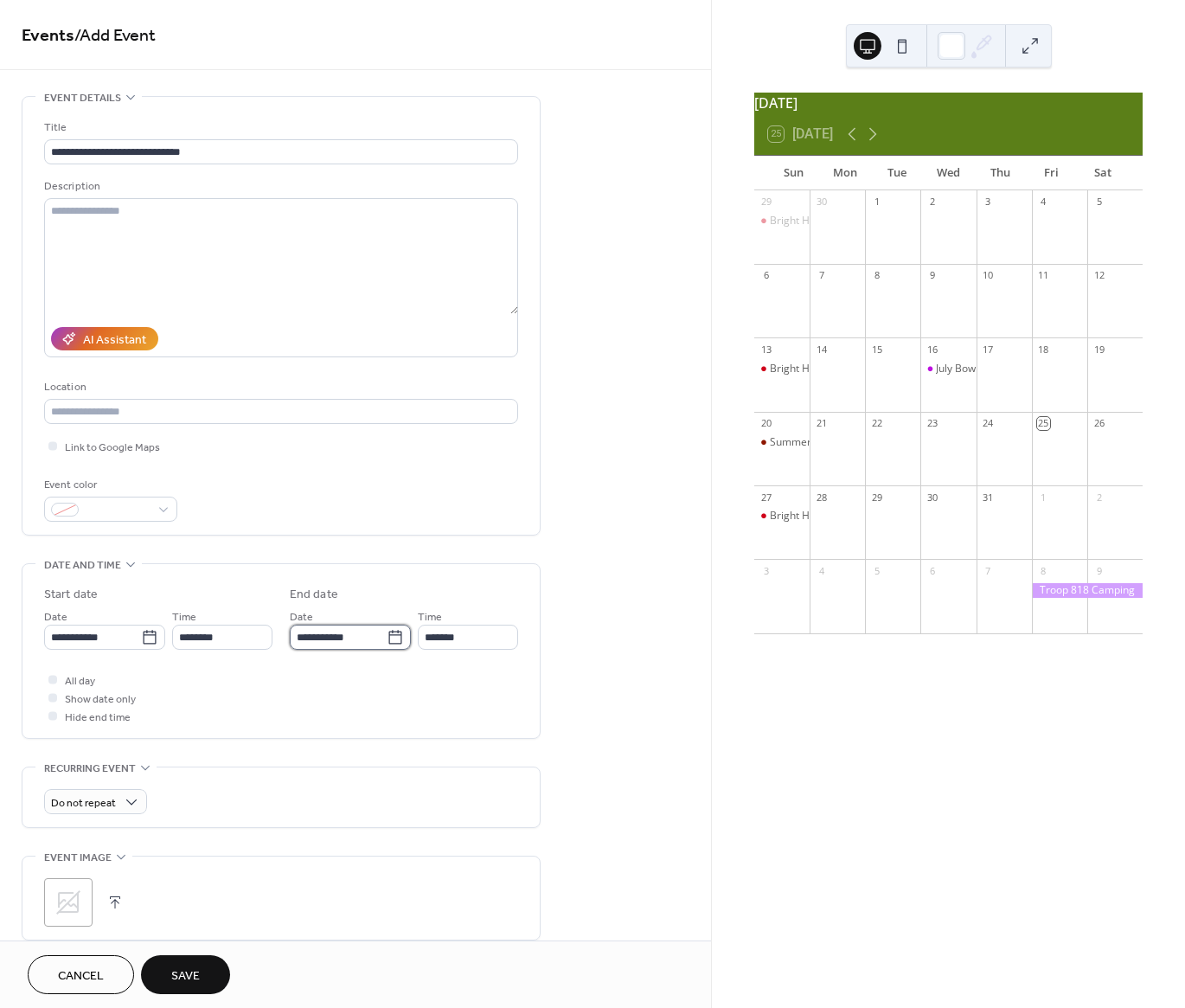 click on "**********" at bounding box center [338, 637] 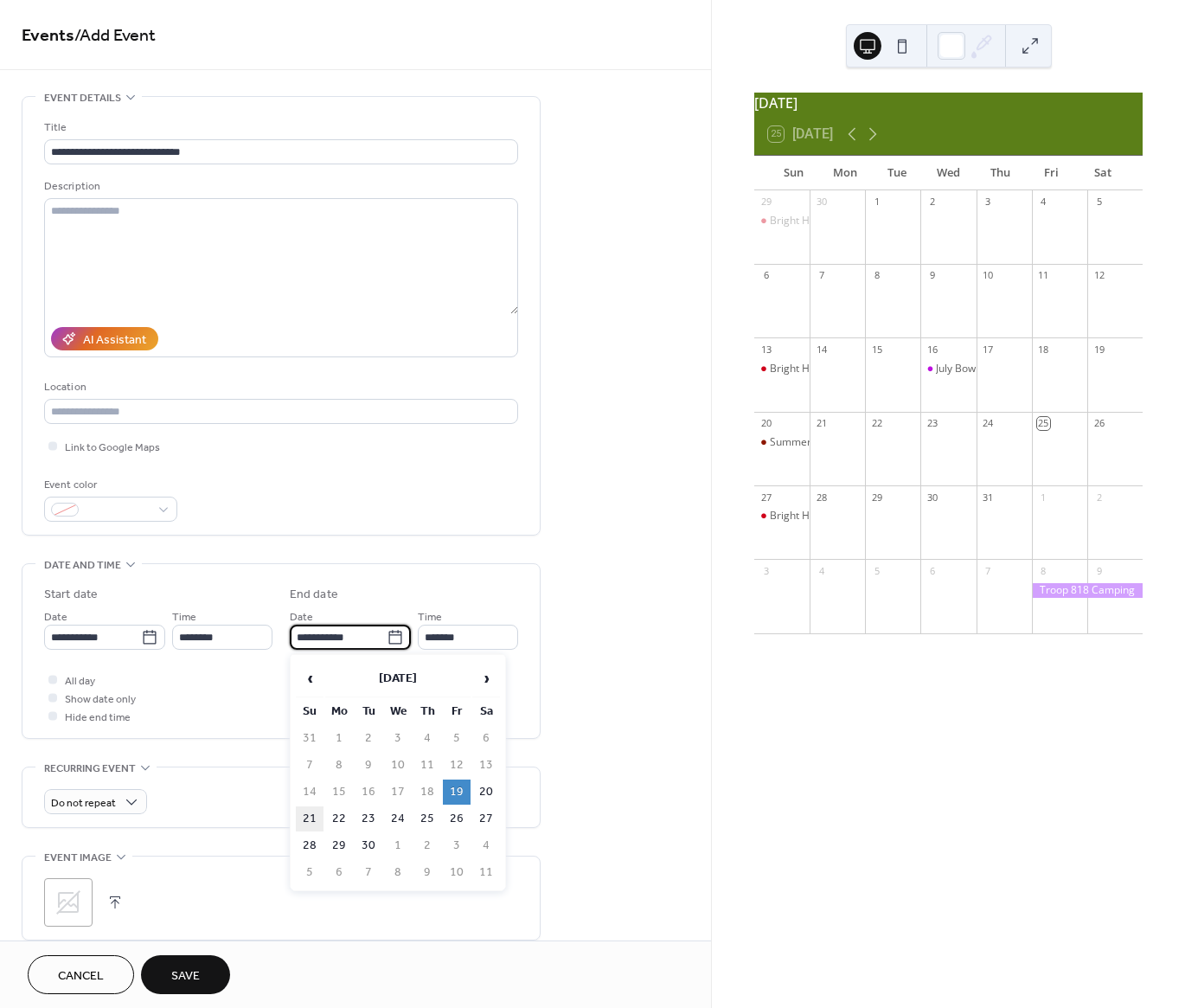 click on "21" at bounding box center (310, 819) 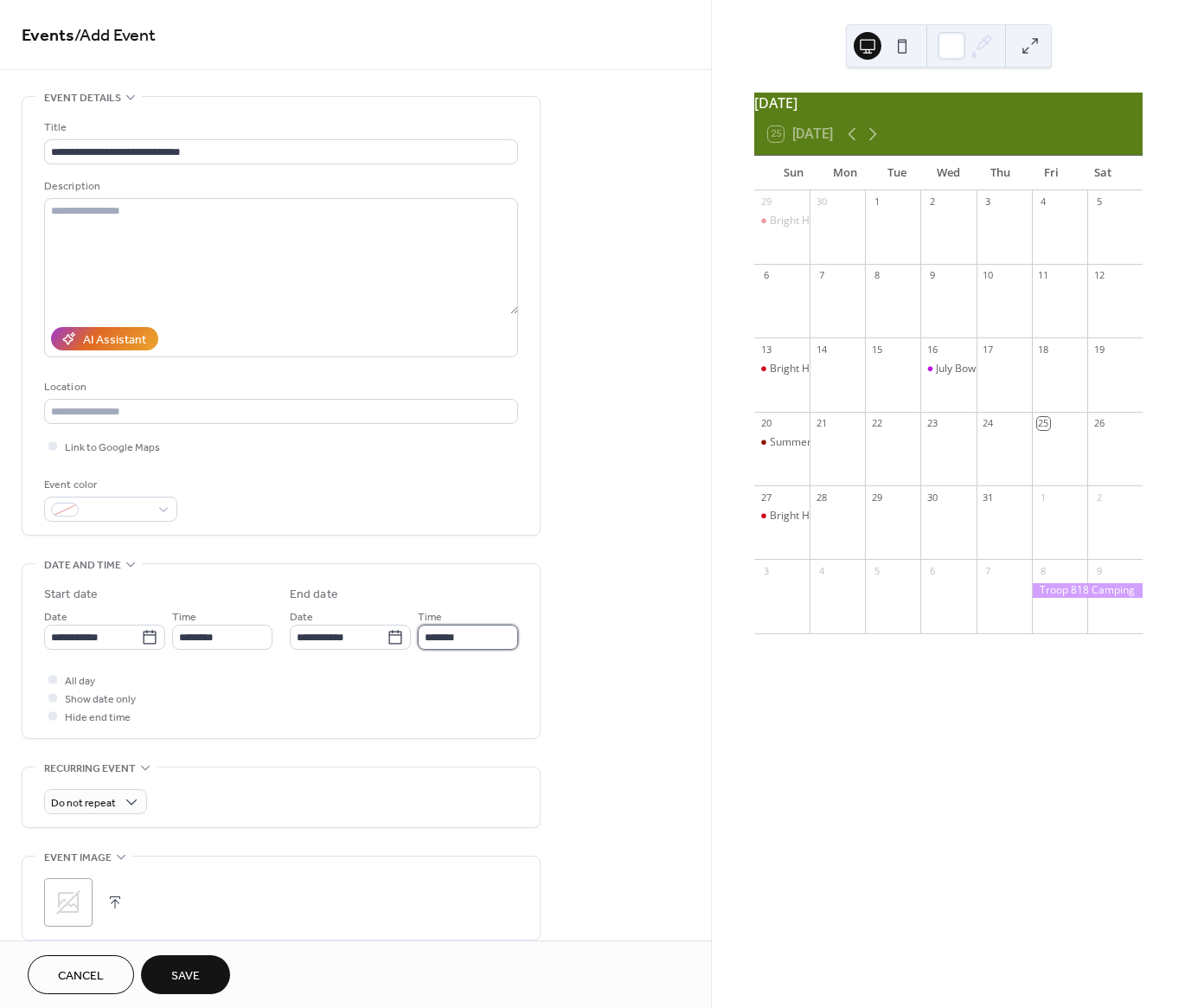 click on "*******" at bounding box center (468, 637) 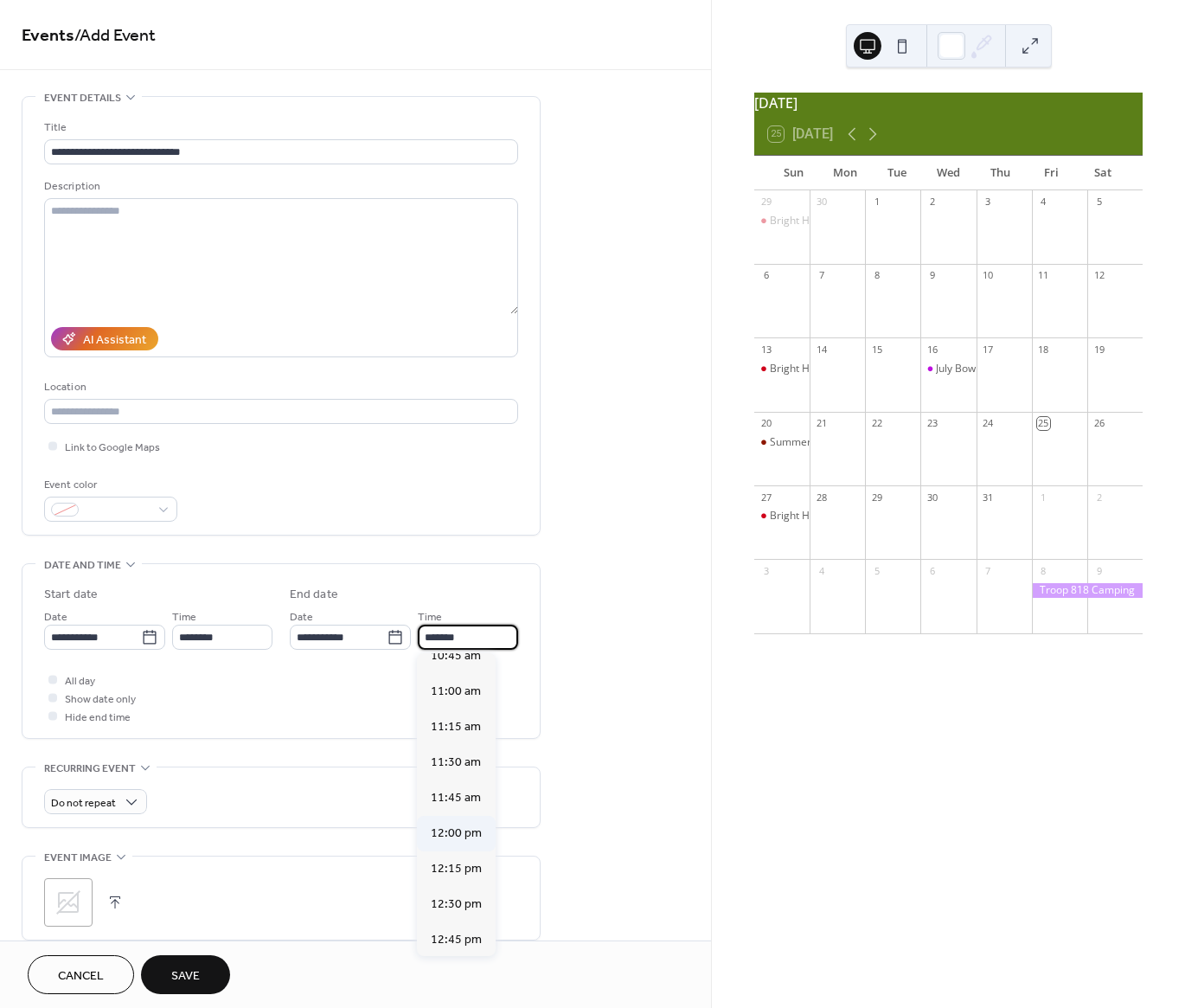 scroll, scrollTop: 1525, scrollLeft: 0, axis: vertical 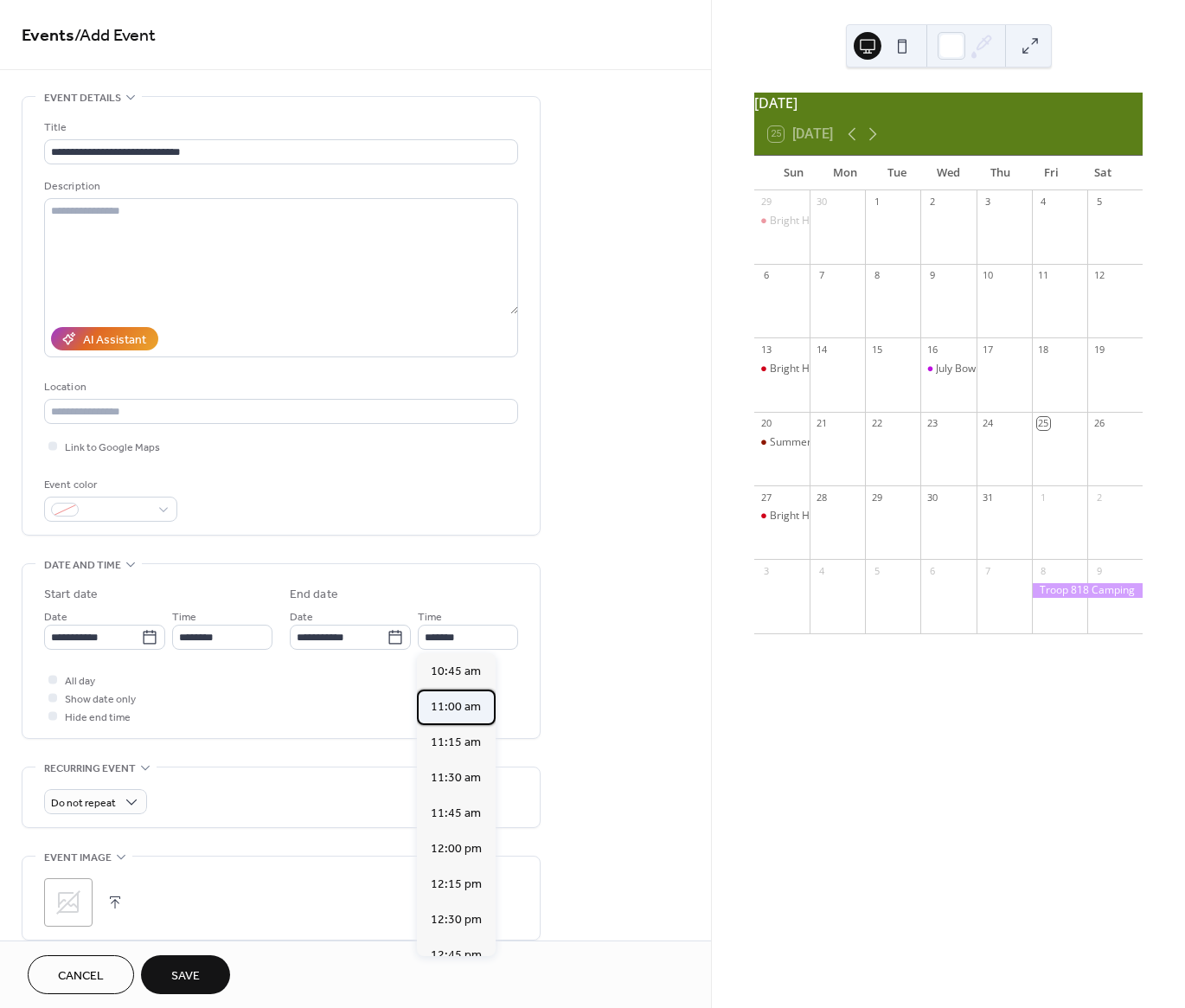 click on "11:00 am" at bounding box center (456, 707) 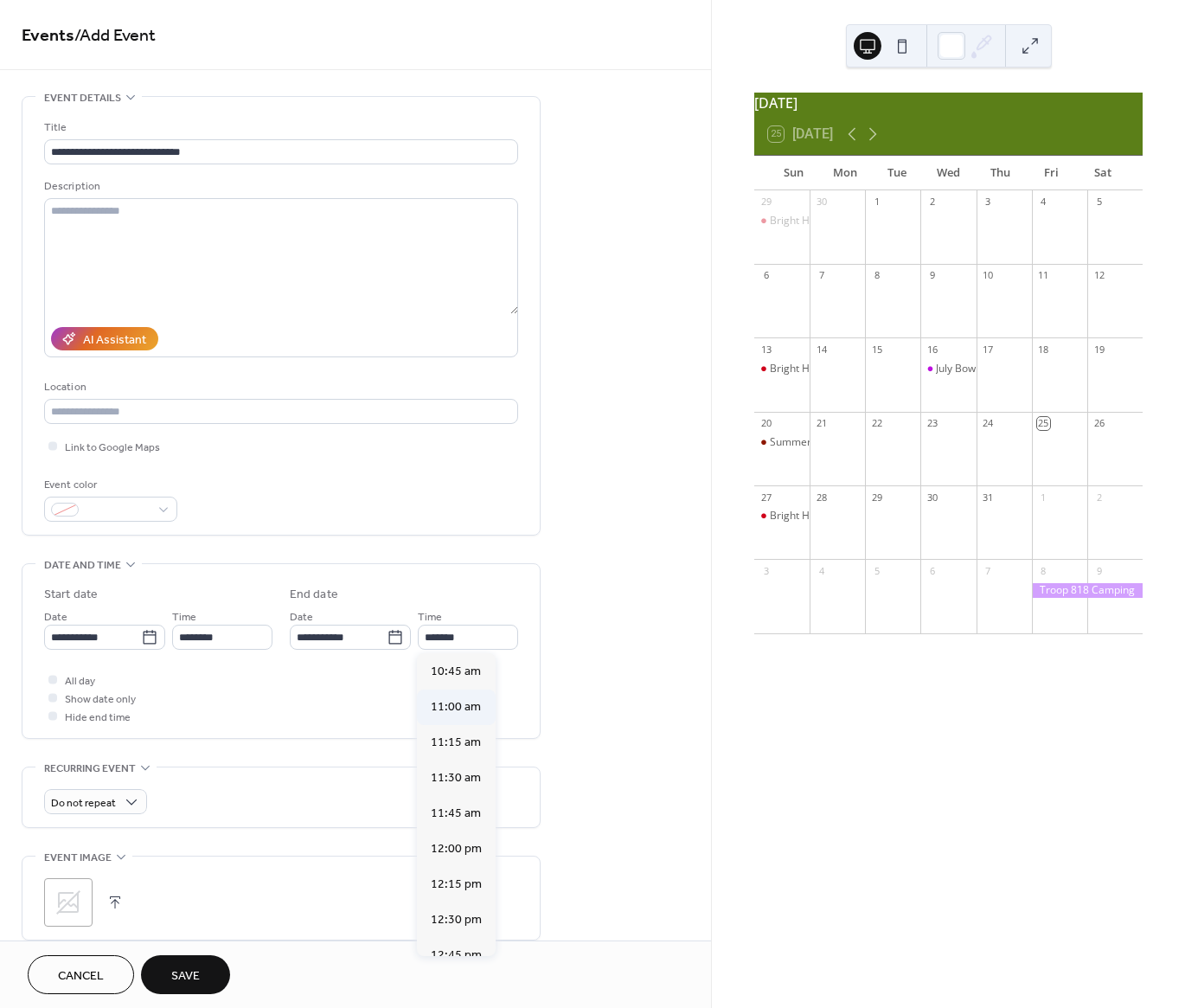 type on "********" 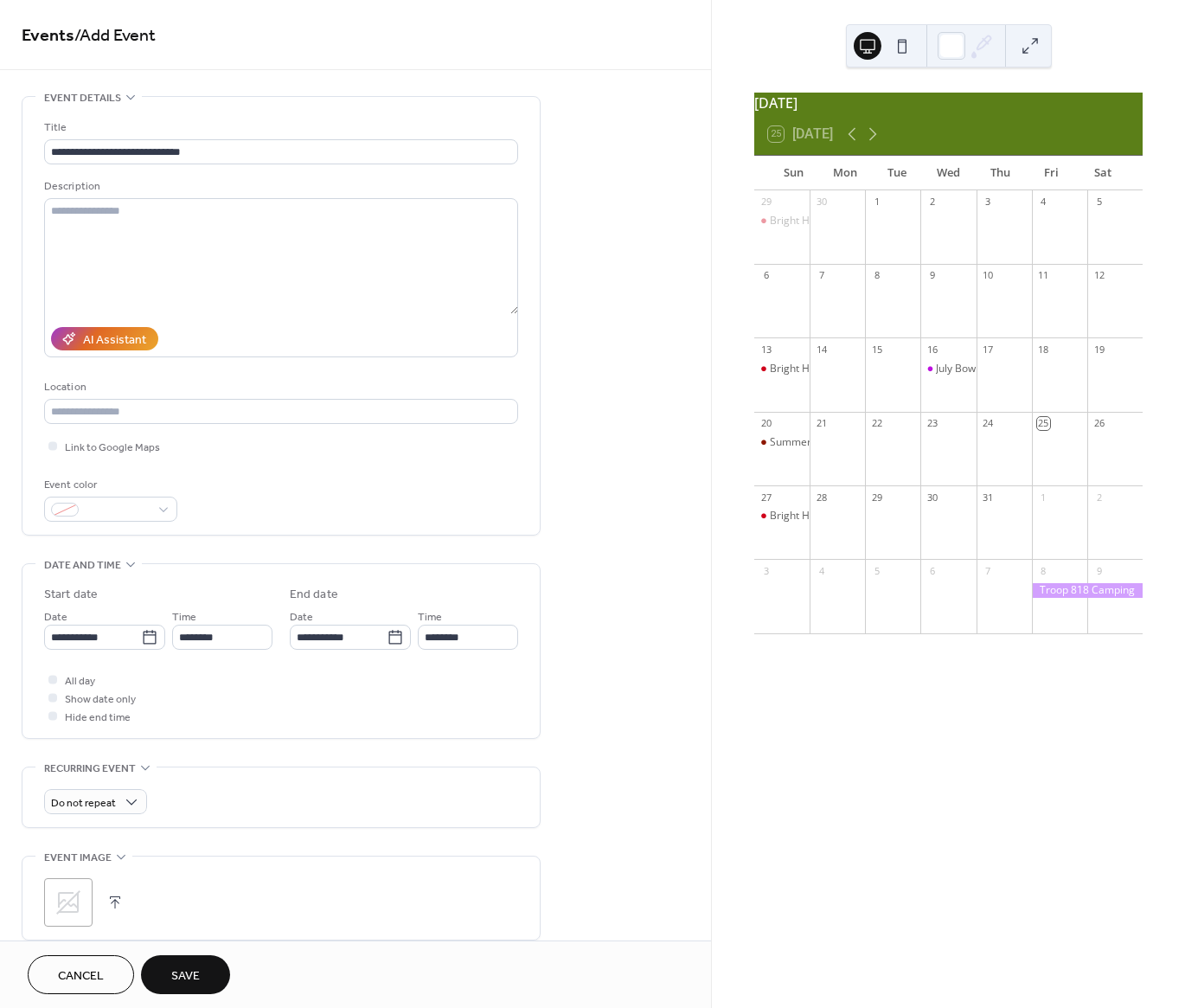 click 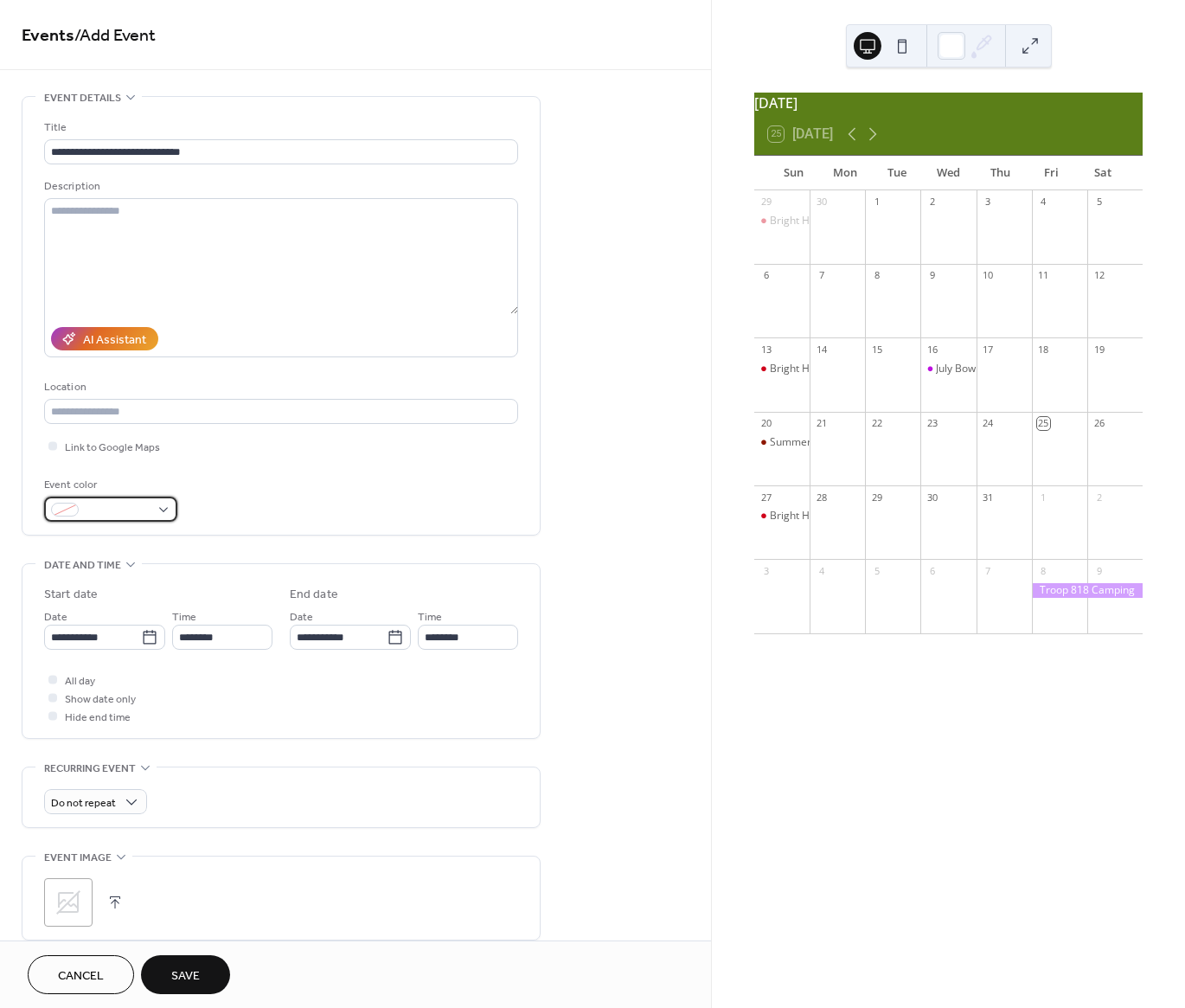 click at bounding box center (111, 509) 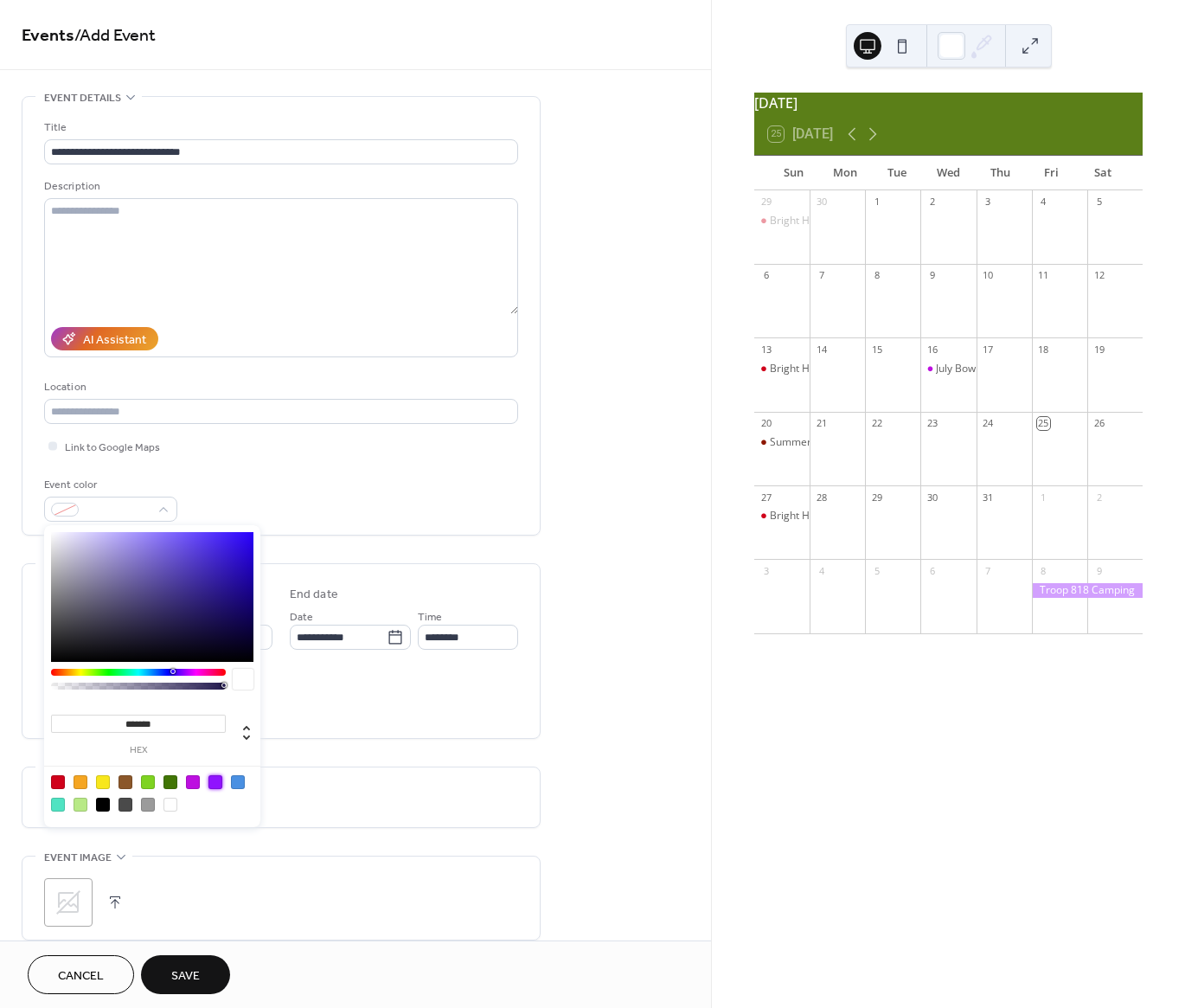 click at bounding box center (215, 782) 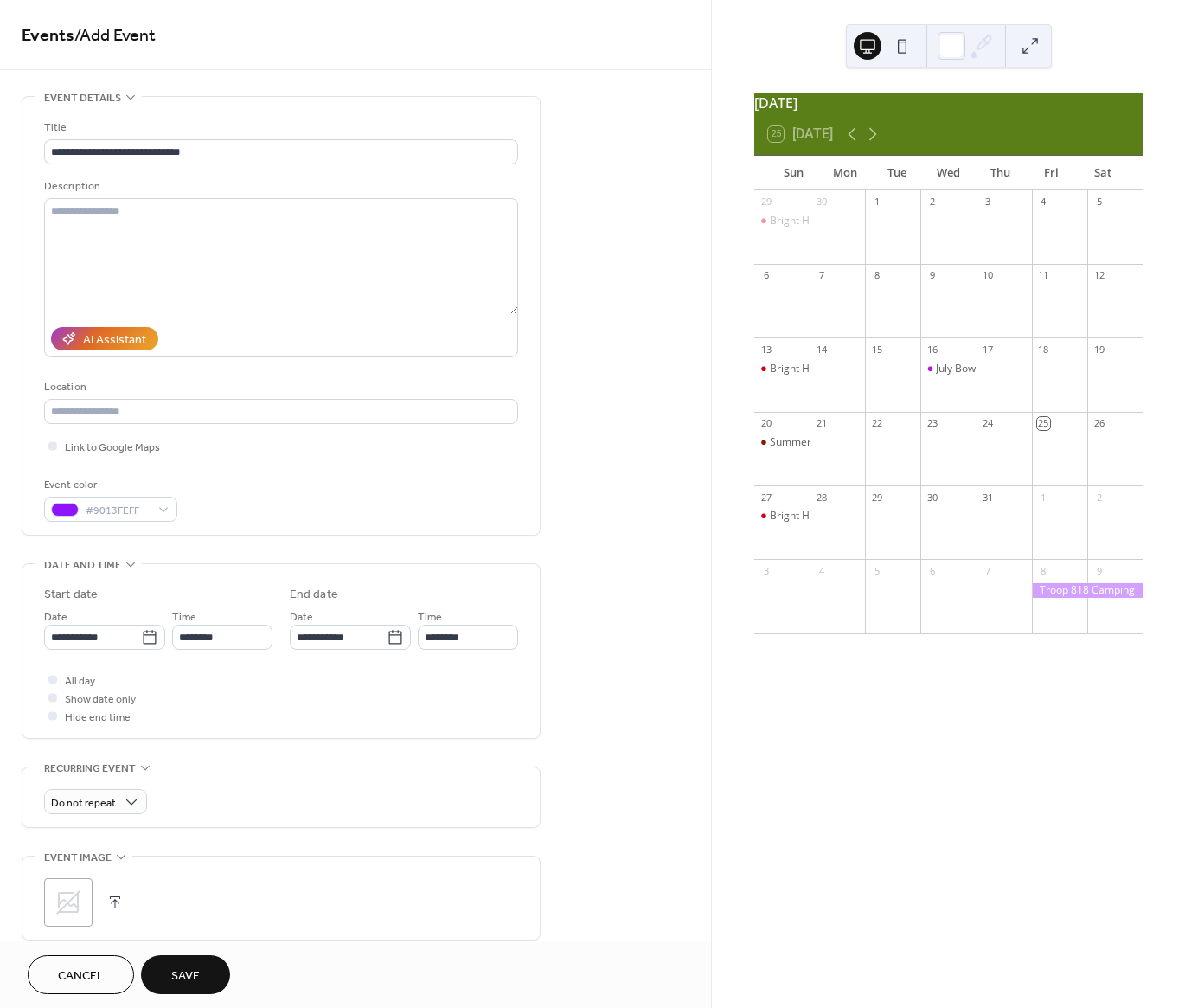 click on "Save" at bounding box center [185, 976] 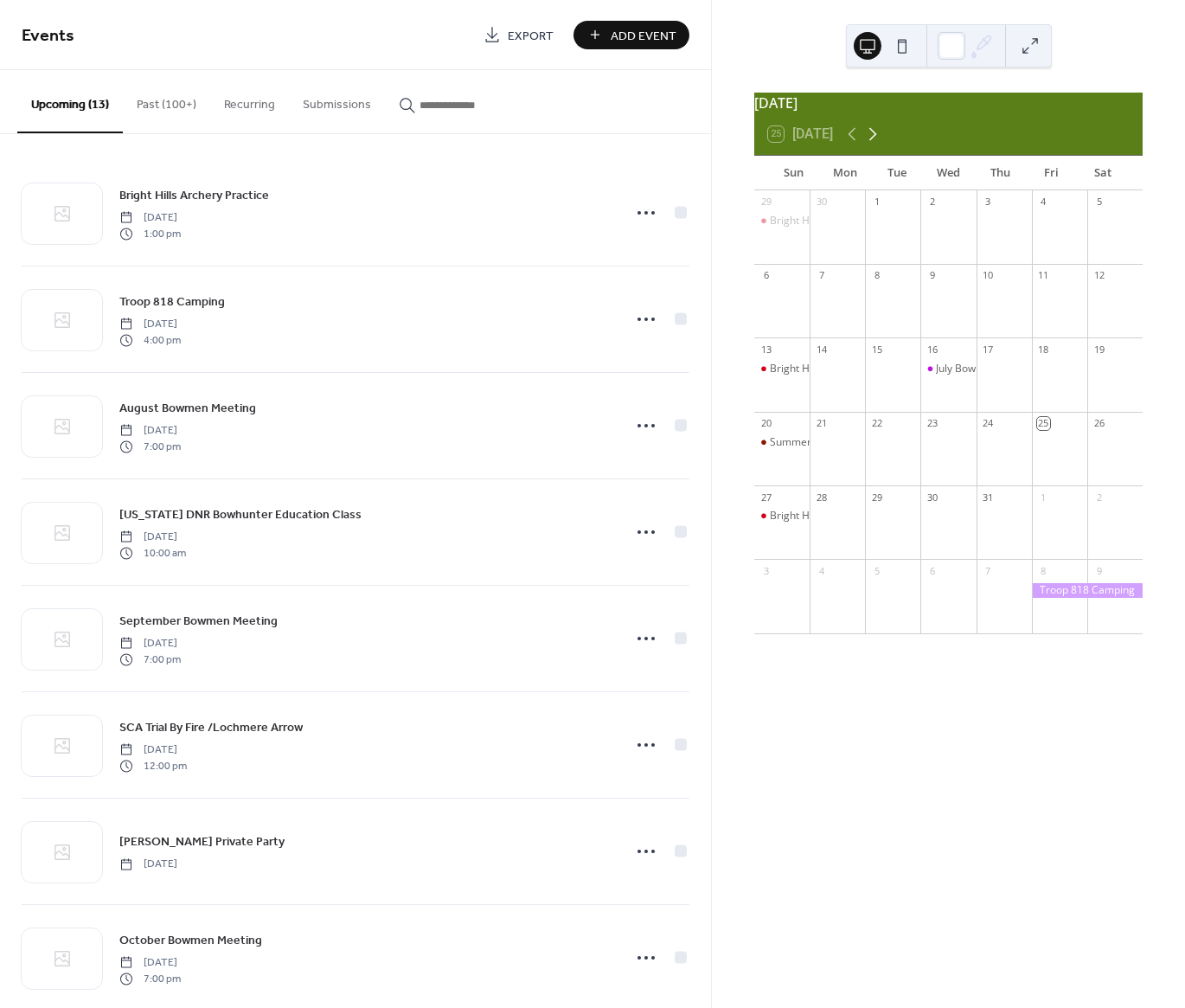 click 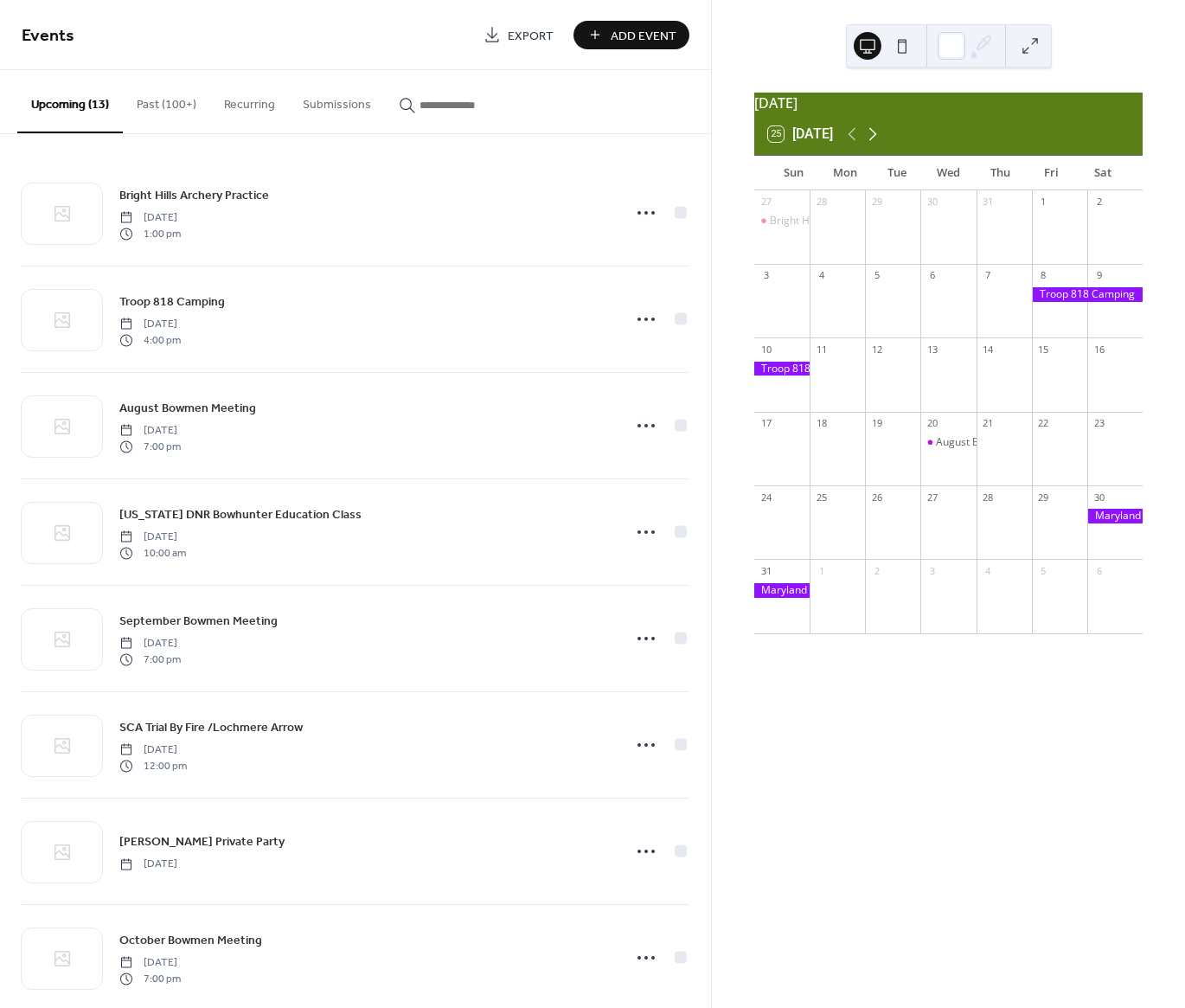 click 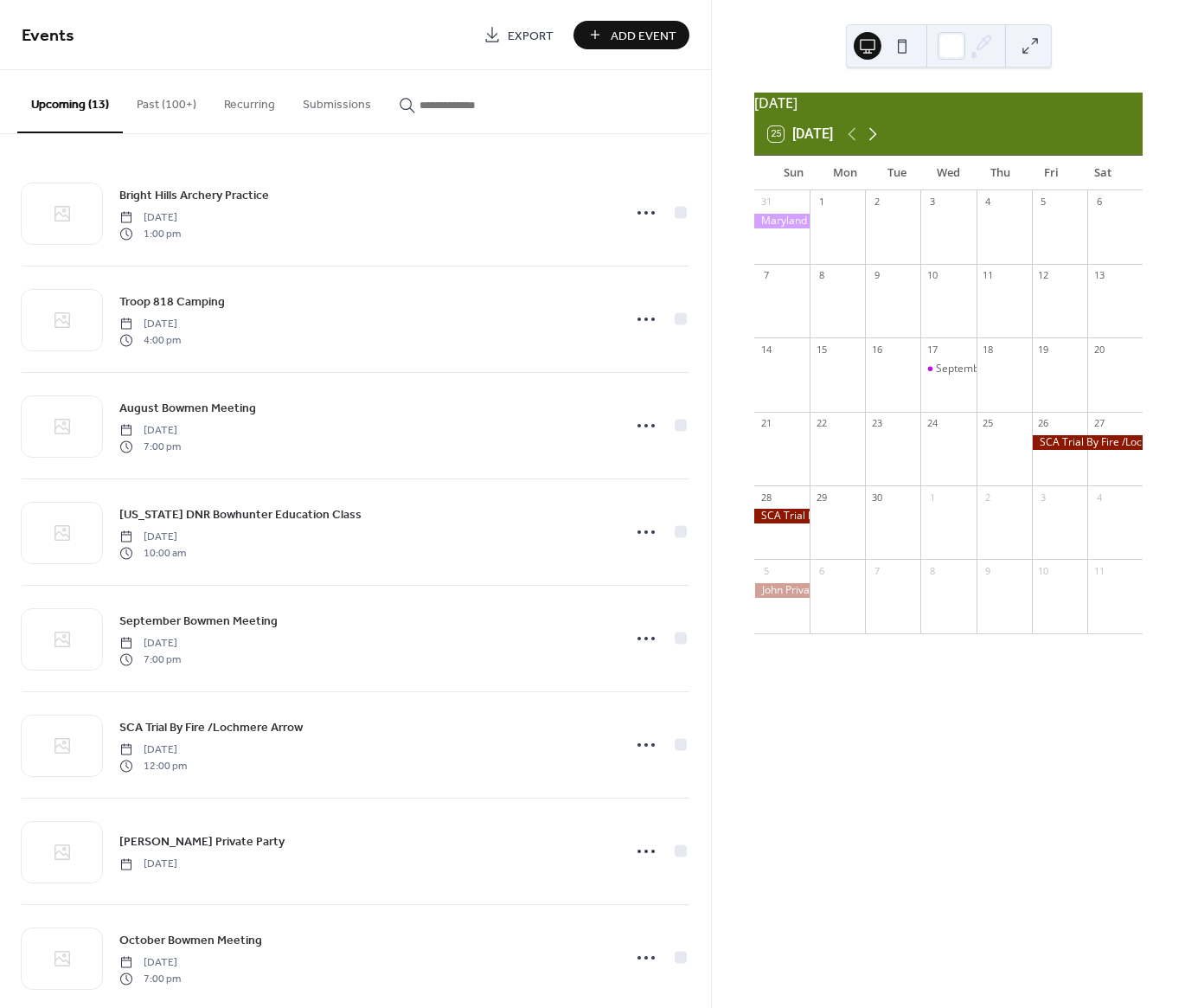 click 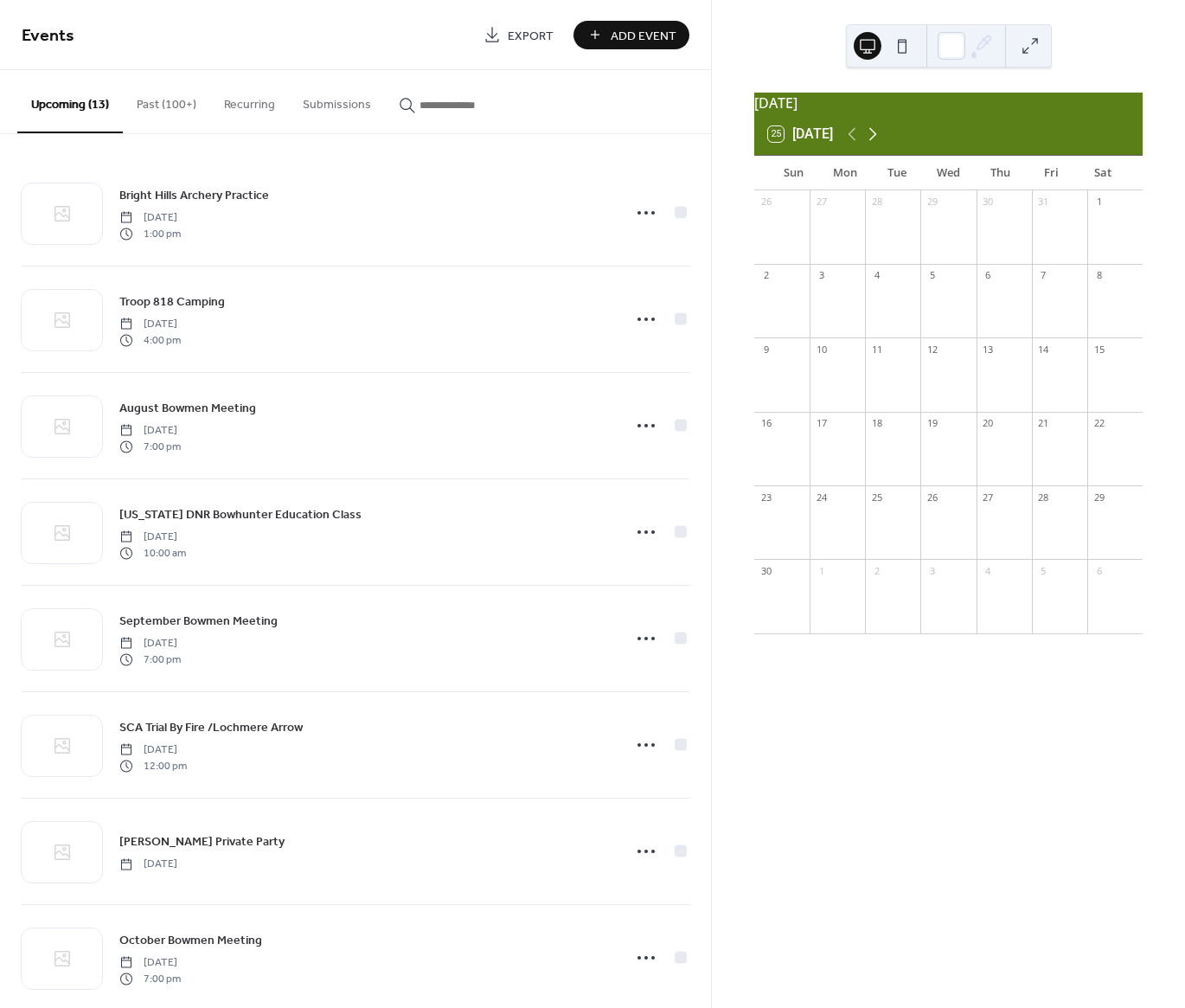 click 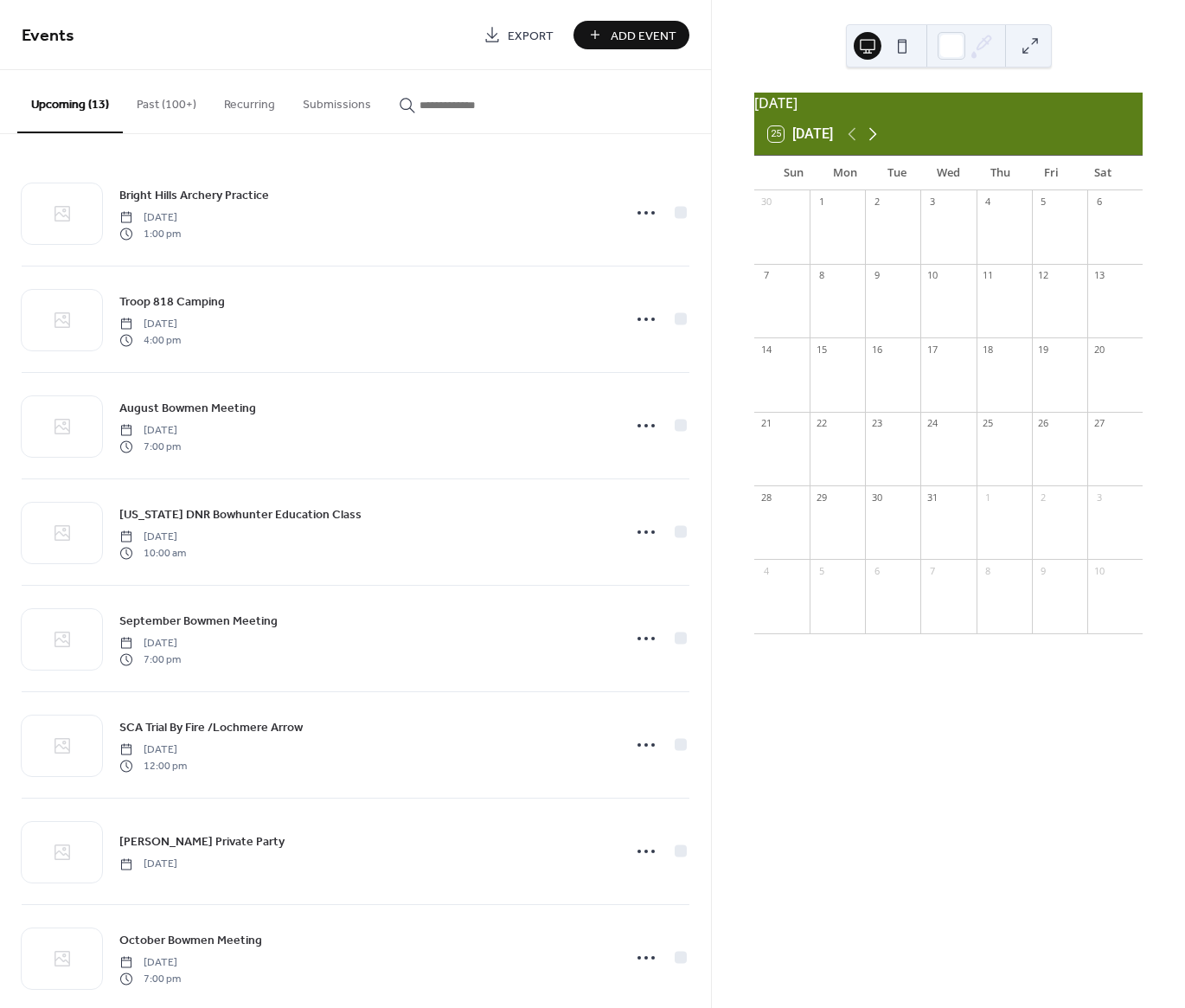 click 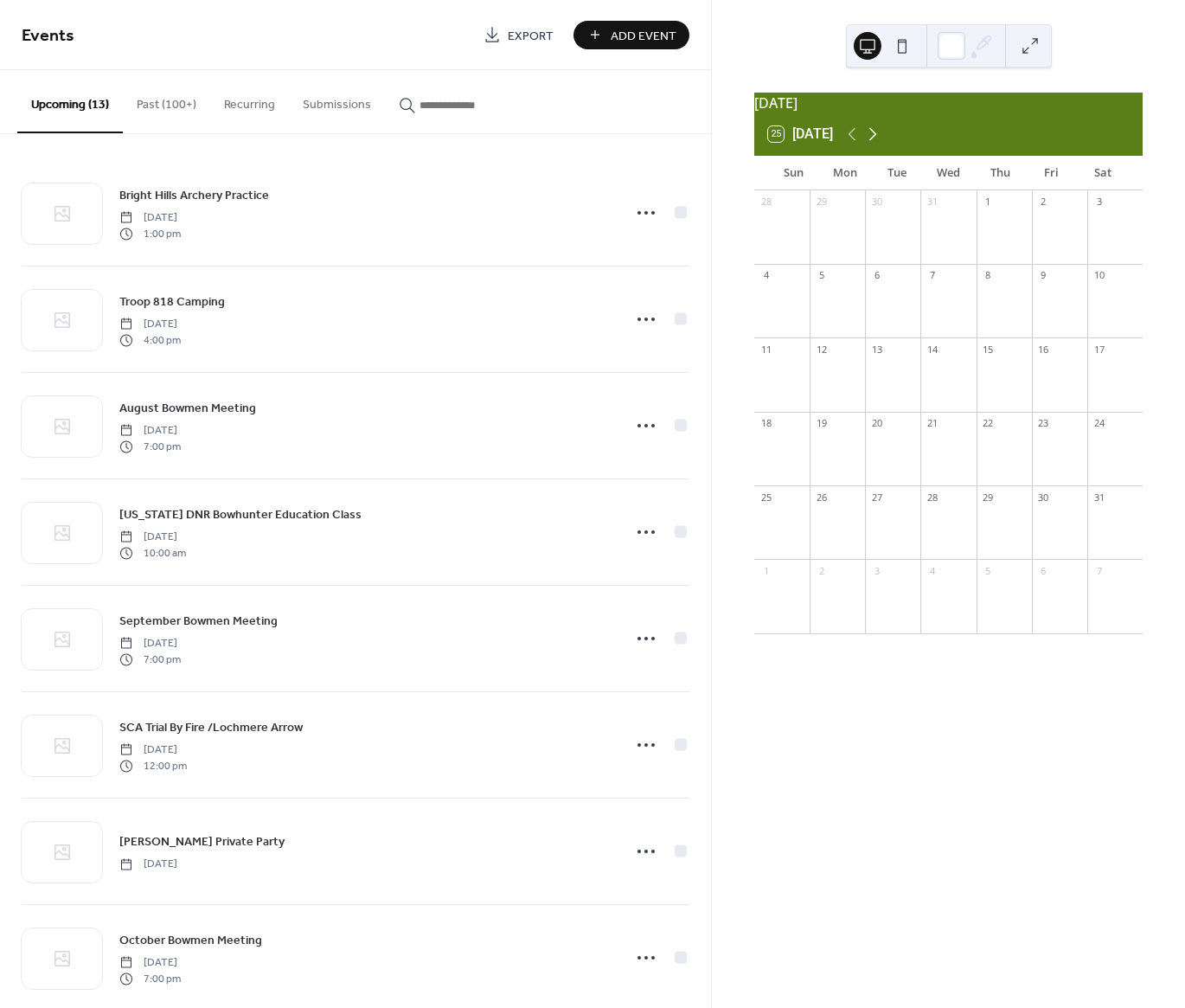 click 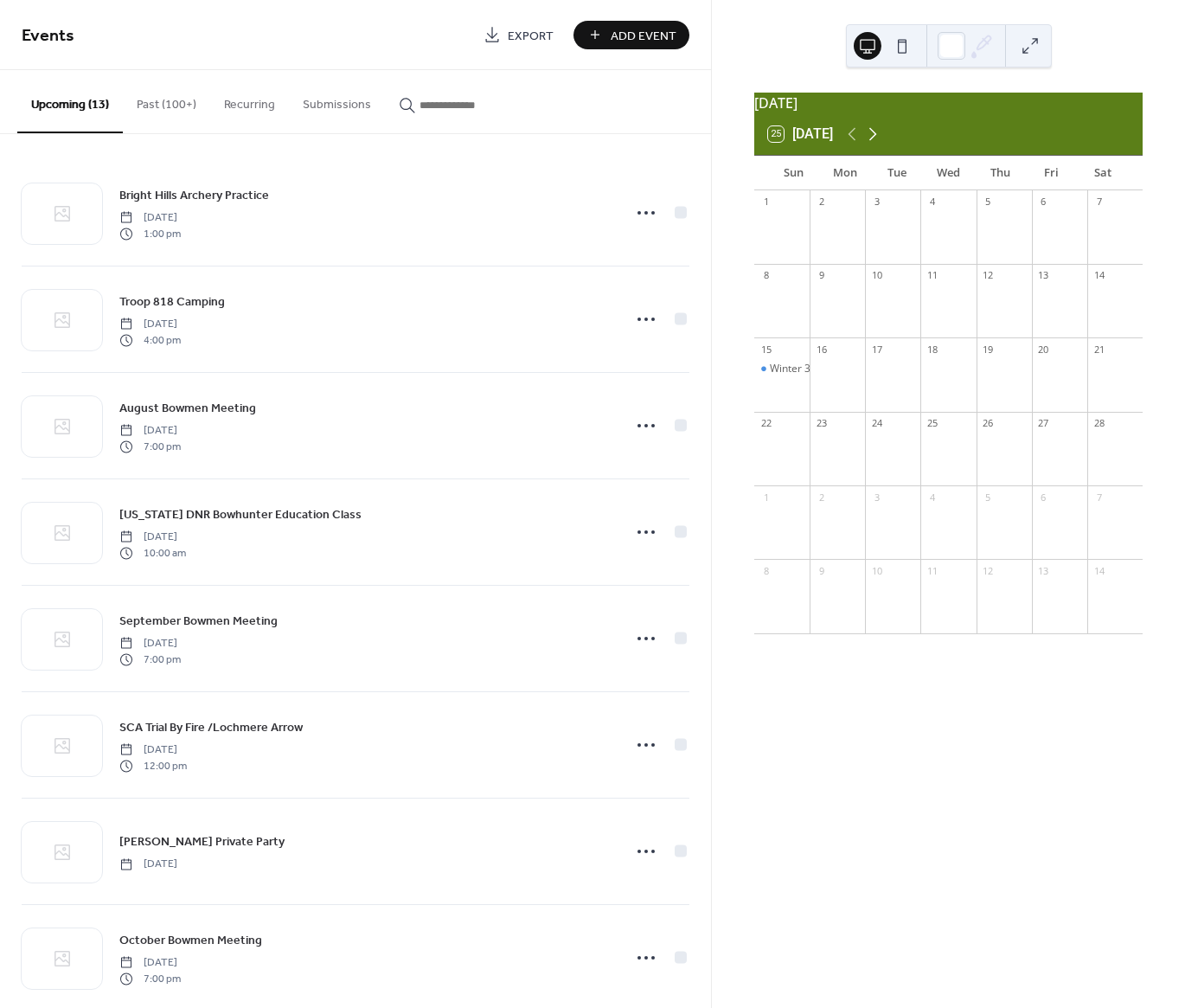 click 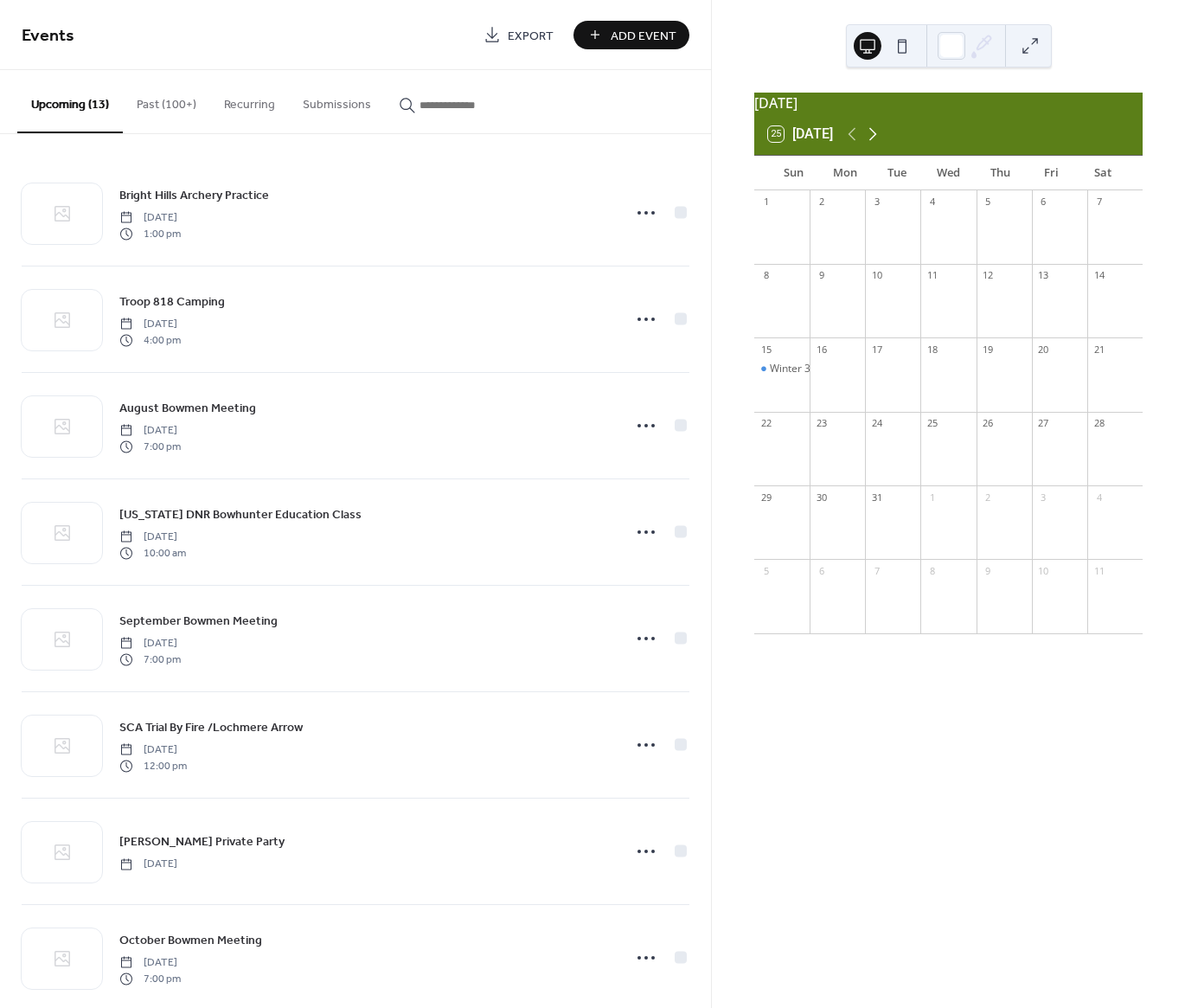 click 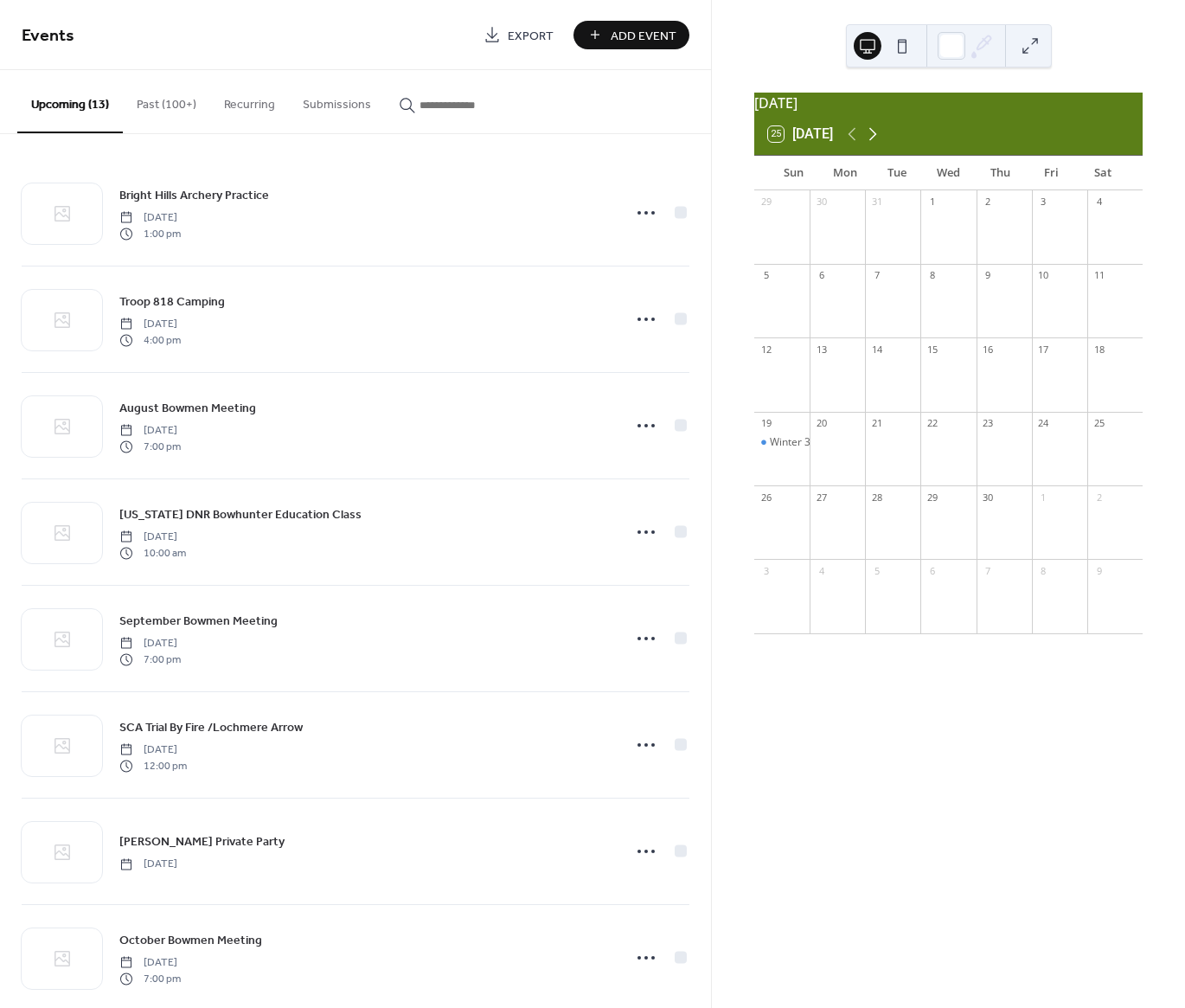 click 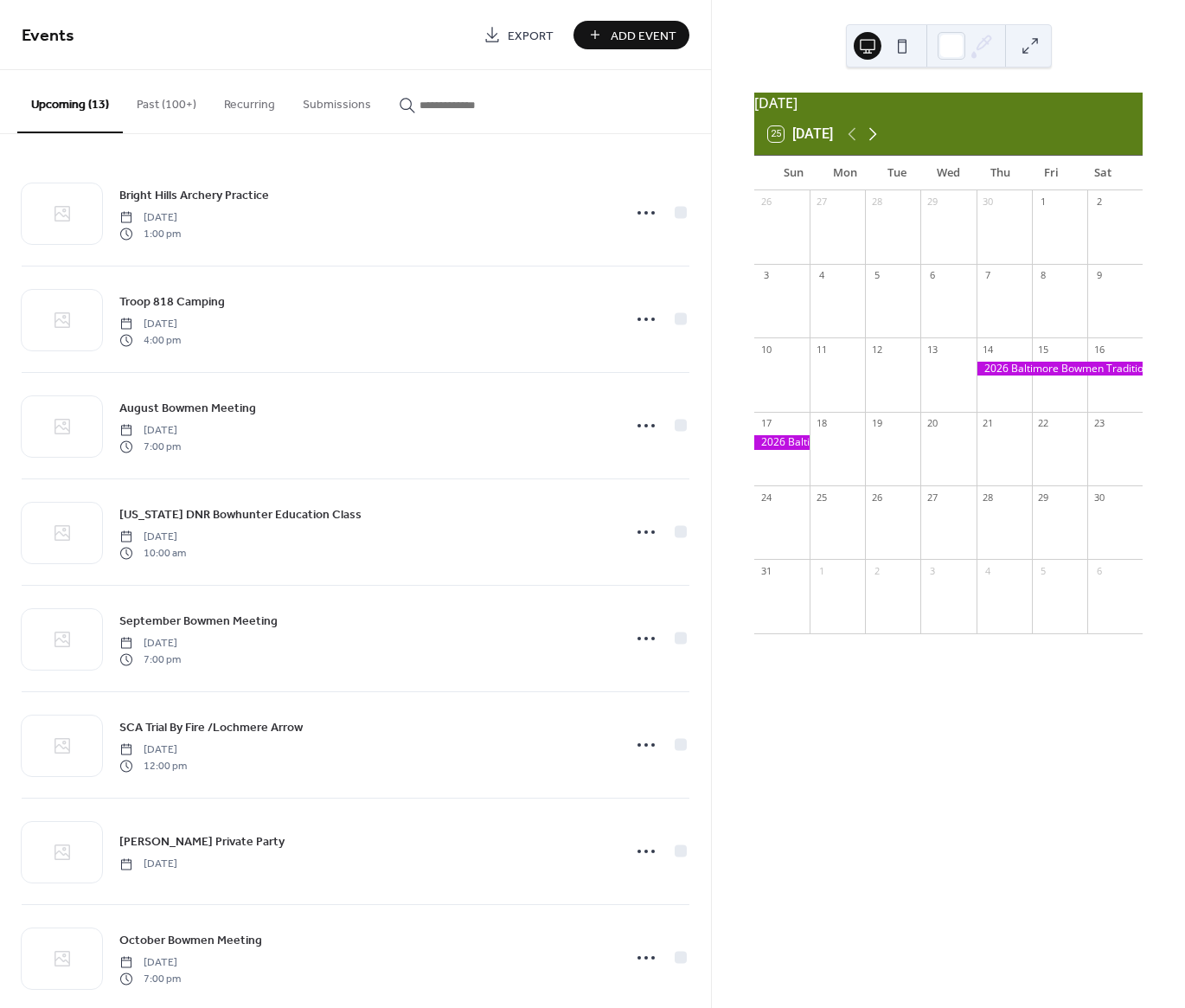 click 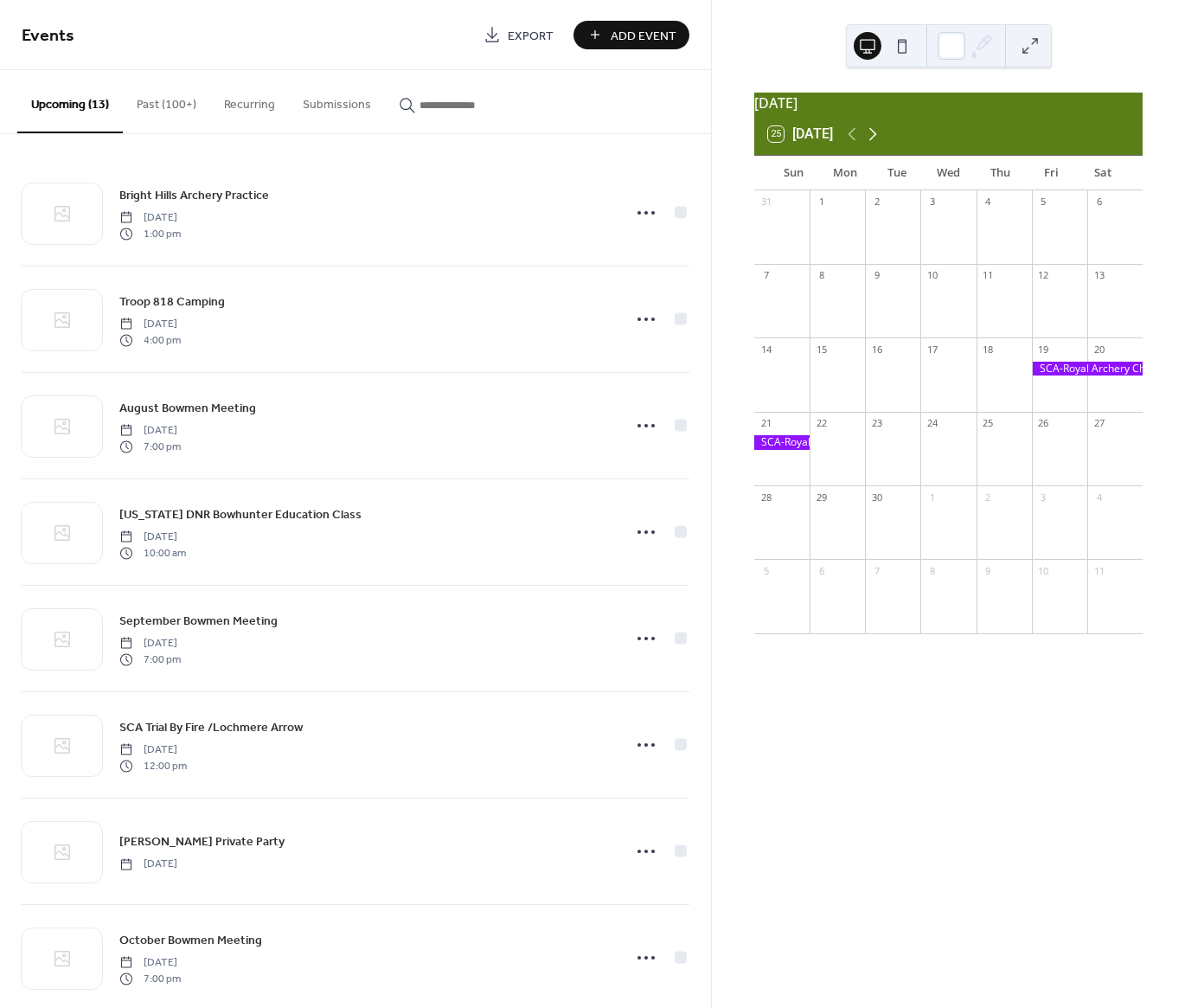 click 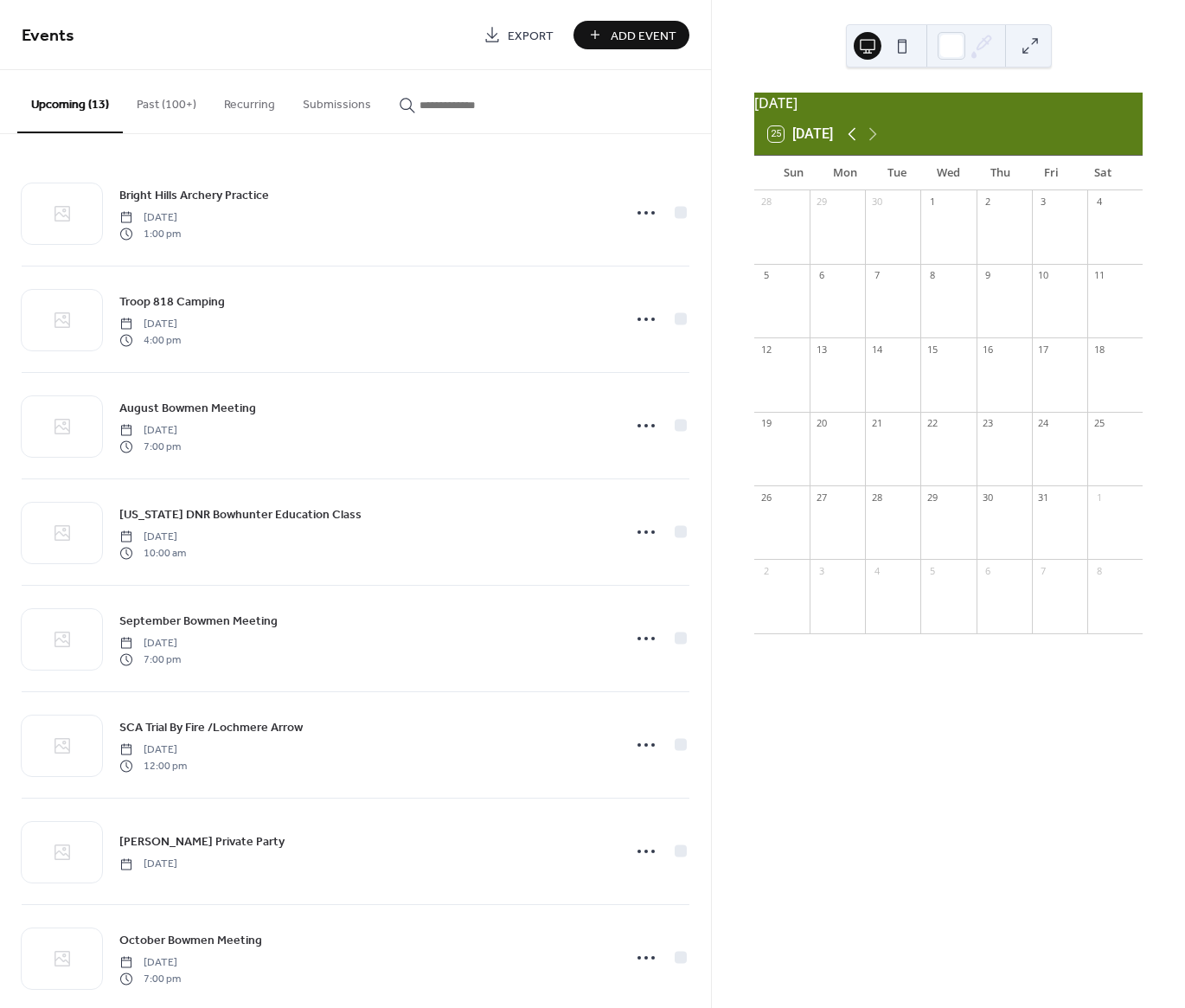 click 